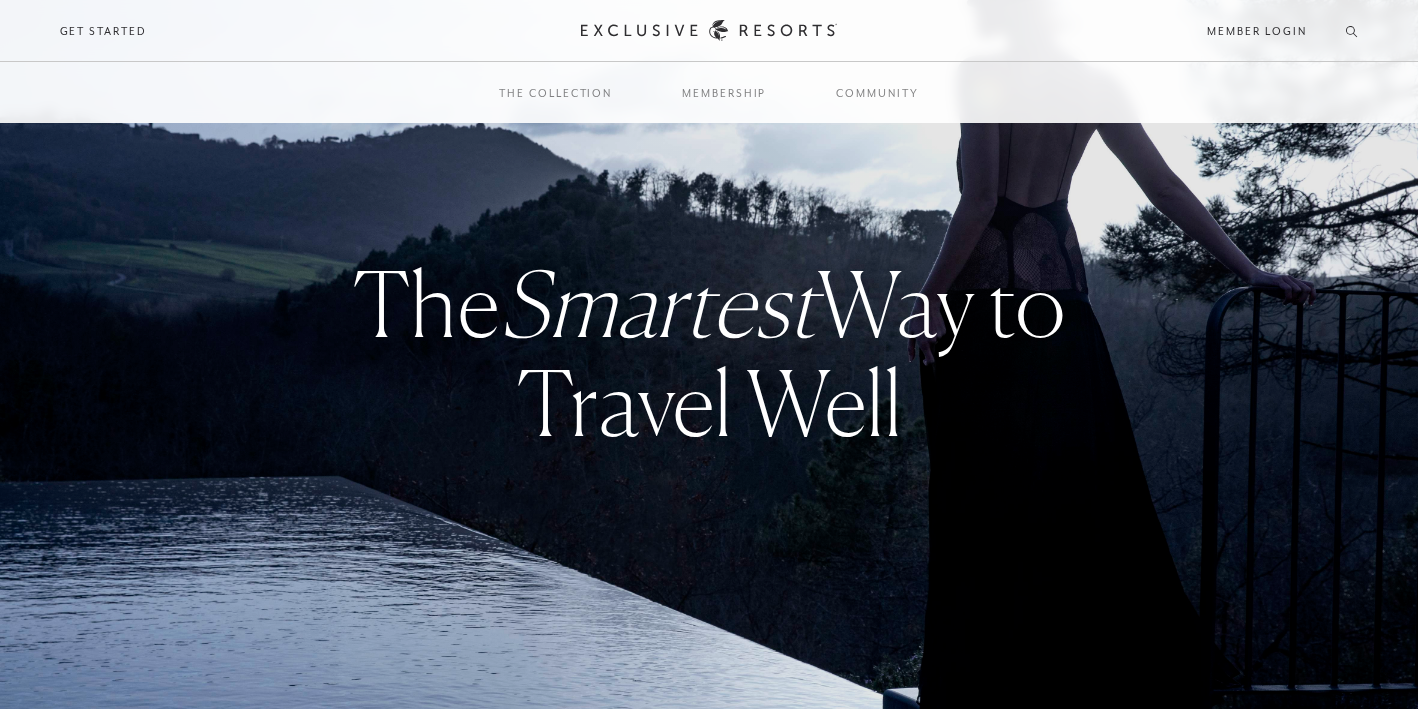 scroll, scrollTop: 0, scrollLeft: 0, axis: both 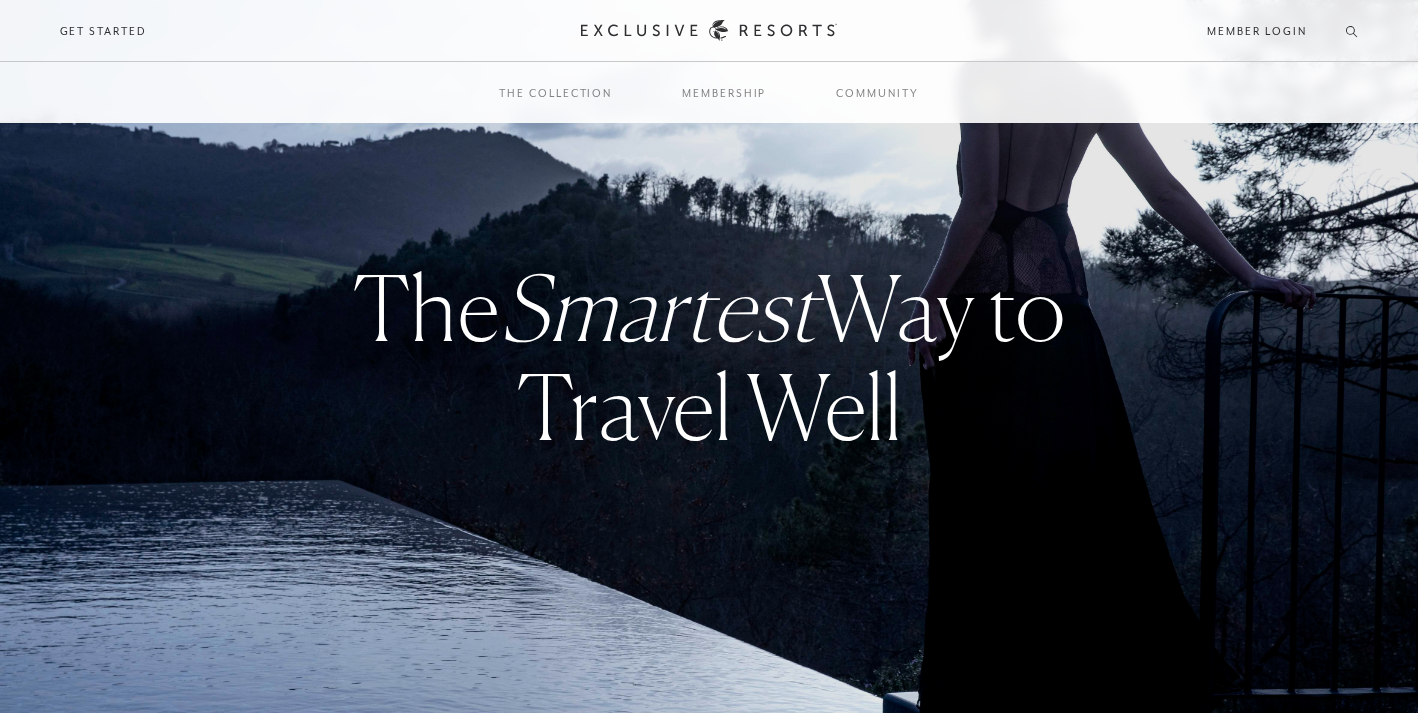 checkbox on "false" 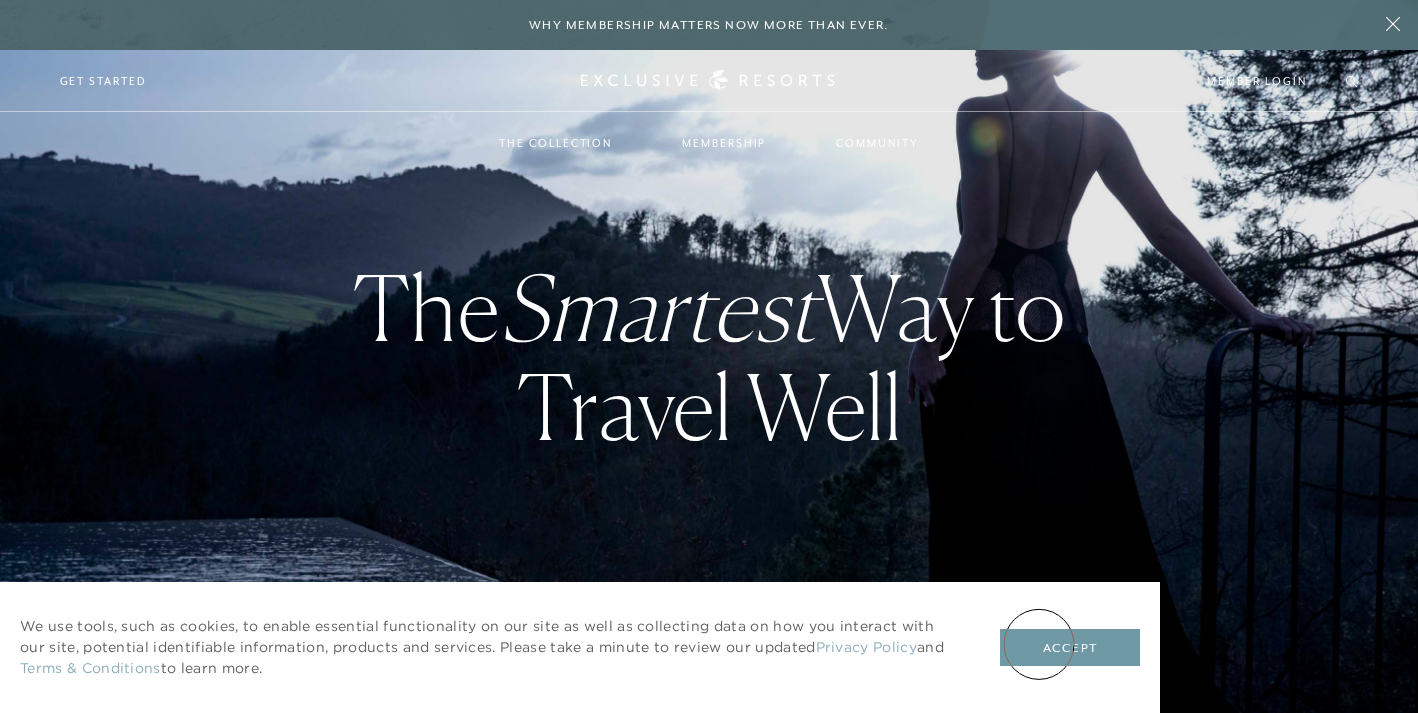 click on "Accept" at bounding box center (1070, 648) 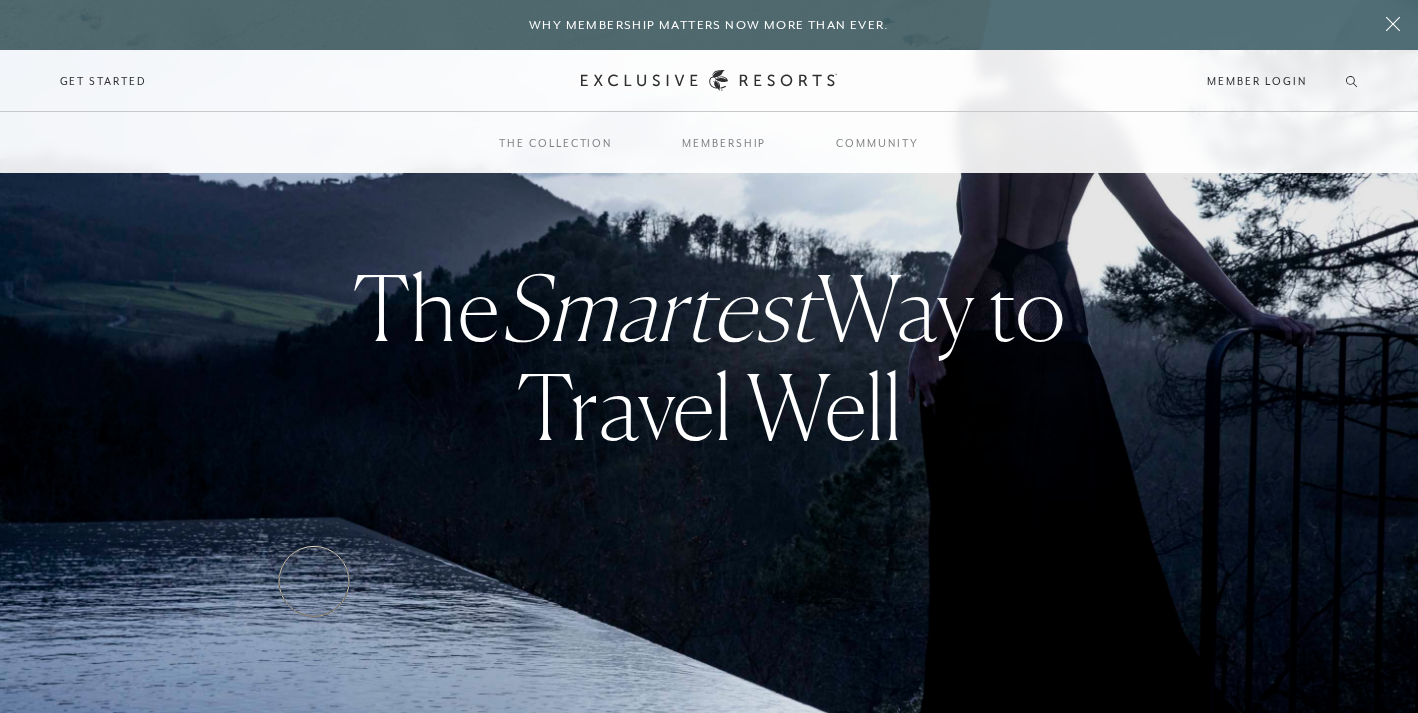 click on "For the Well-Traveled Future-Proof. Passport-Ready. You can’t control the economy. But you can control how — and where — you spend your most valuable currency: time. As costs climb and markets fluctuate, The Club’s set-pricing model — backed by a $1B portfolio of owned and operated real estate — offers something increasingly rare: value you can plan around. READ MORE" at bounding box center [709, -357] 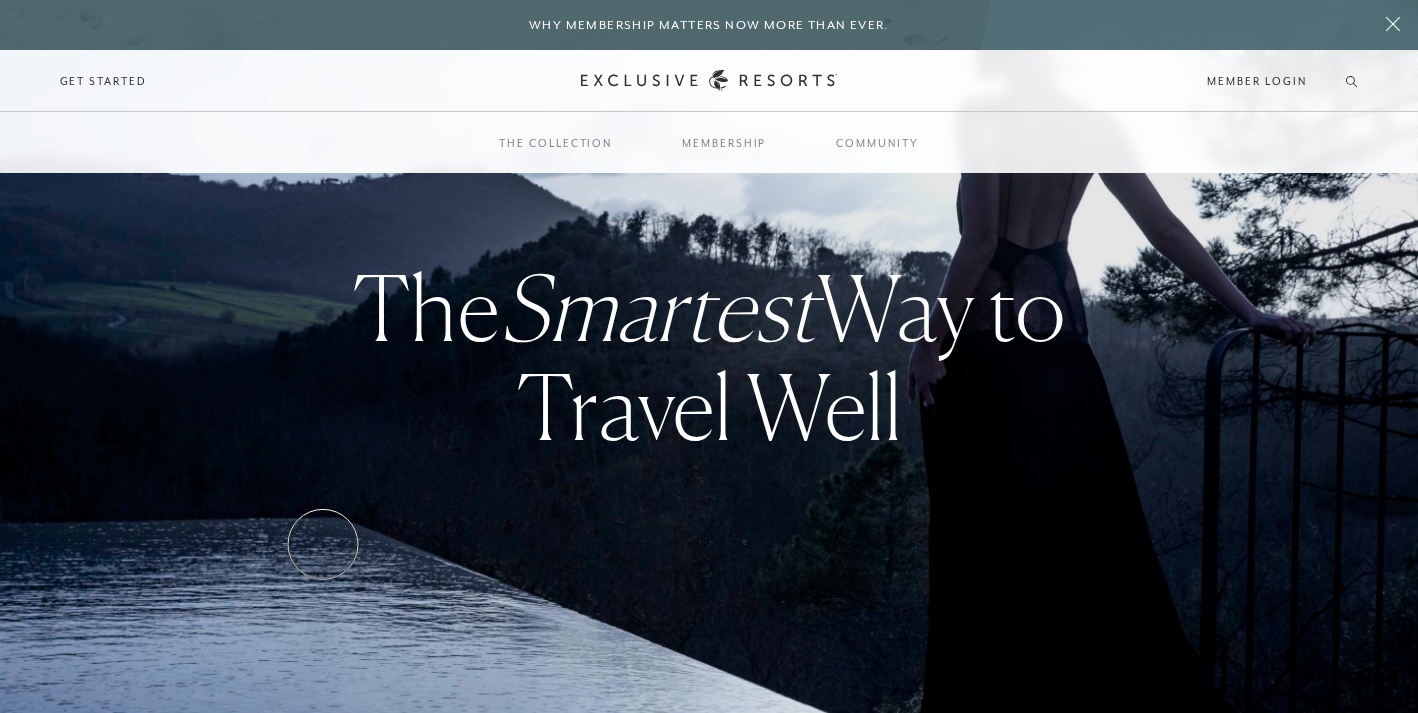 click on "For the Well-Traveled Future-Proof. Passport-Ready. You can’t control the economy. But you can control how — and where — you spend your most valuable currency: time. As costs climb and markets fluctuate, The Club’s set-pricing model — backed by a $1B portfolio of owned and operated real estate — offers something increasingly rare: value you can plan around. READ MORE" at bounding box center [709, -357] 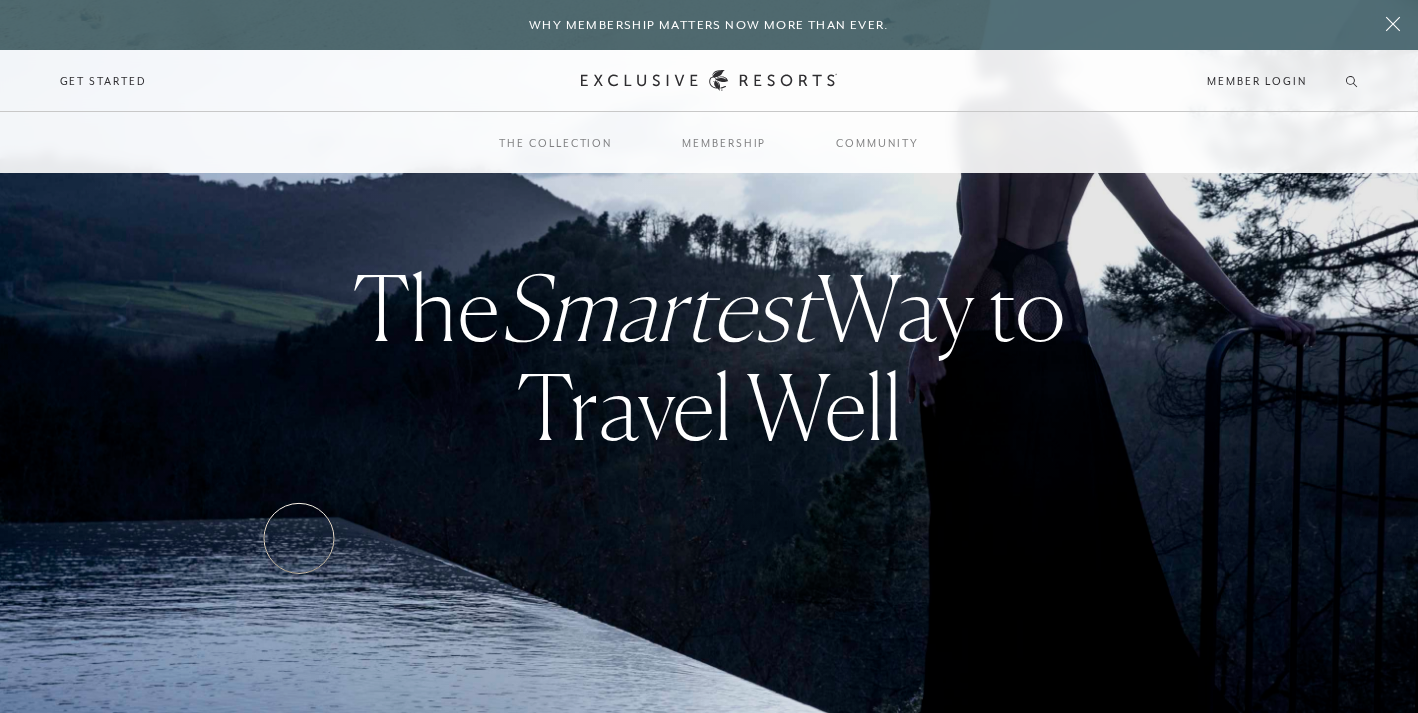 click on "For the Well-Traveled Future-Proof. Passport-Ready. You can’t control the economy. But you can control how — and where — you spend your most valuable currency: time. As costs climb and markets fluctuate, The Club’s set-pricing model — backed by a $1B portfolio of owned and operated real estate — offers something increasingly rare: value you can plan around. READ MORE" at bounding box center (709, -357) 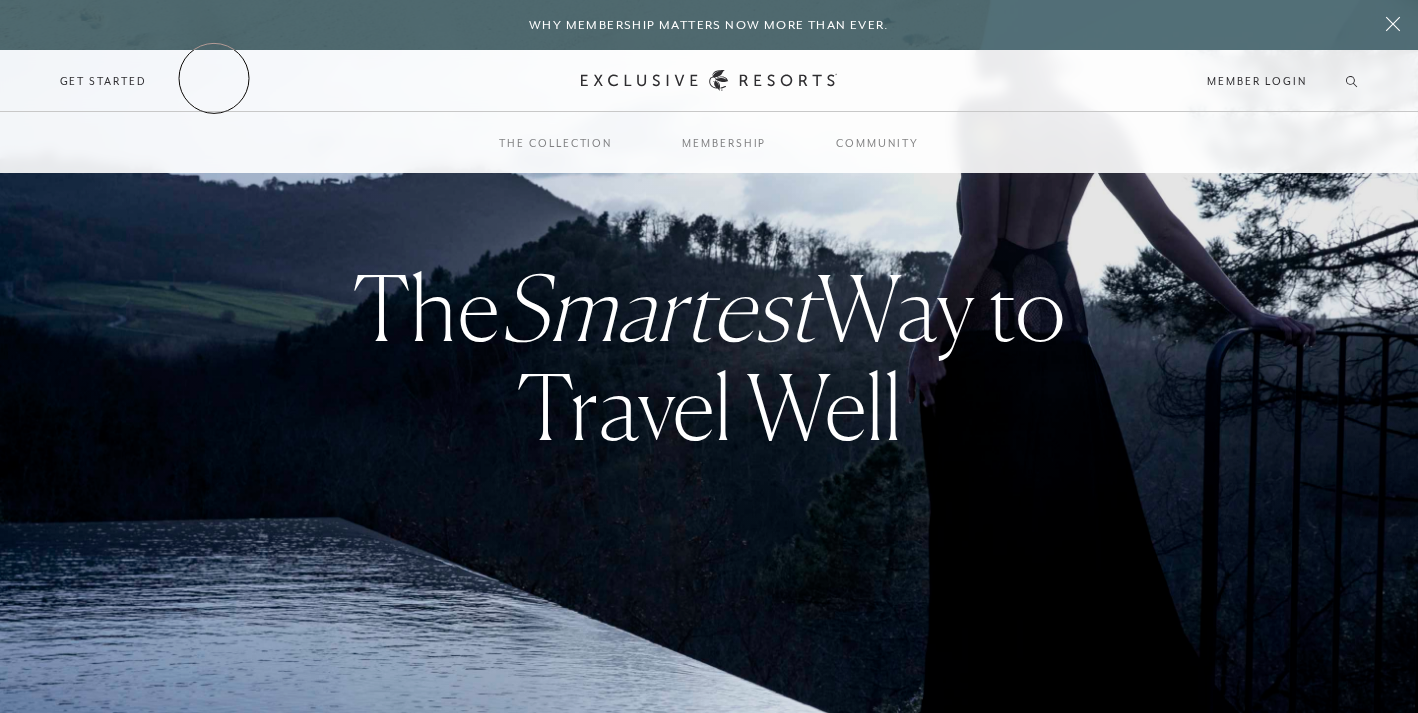 click on "For the Well-Traveled Future-Proof. Passport-Ready. You can’t control the economy. But you can control how — and where — you spend your most valuable currency: time. As costs climb and markets fluctuate, The Club’s set-pricing model — backed by a $1B portfolio of owned and operated real estate — offers something increasingly rare: value you can plan around. READ MORE" at bounding box center [709, -357] 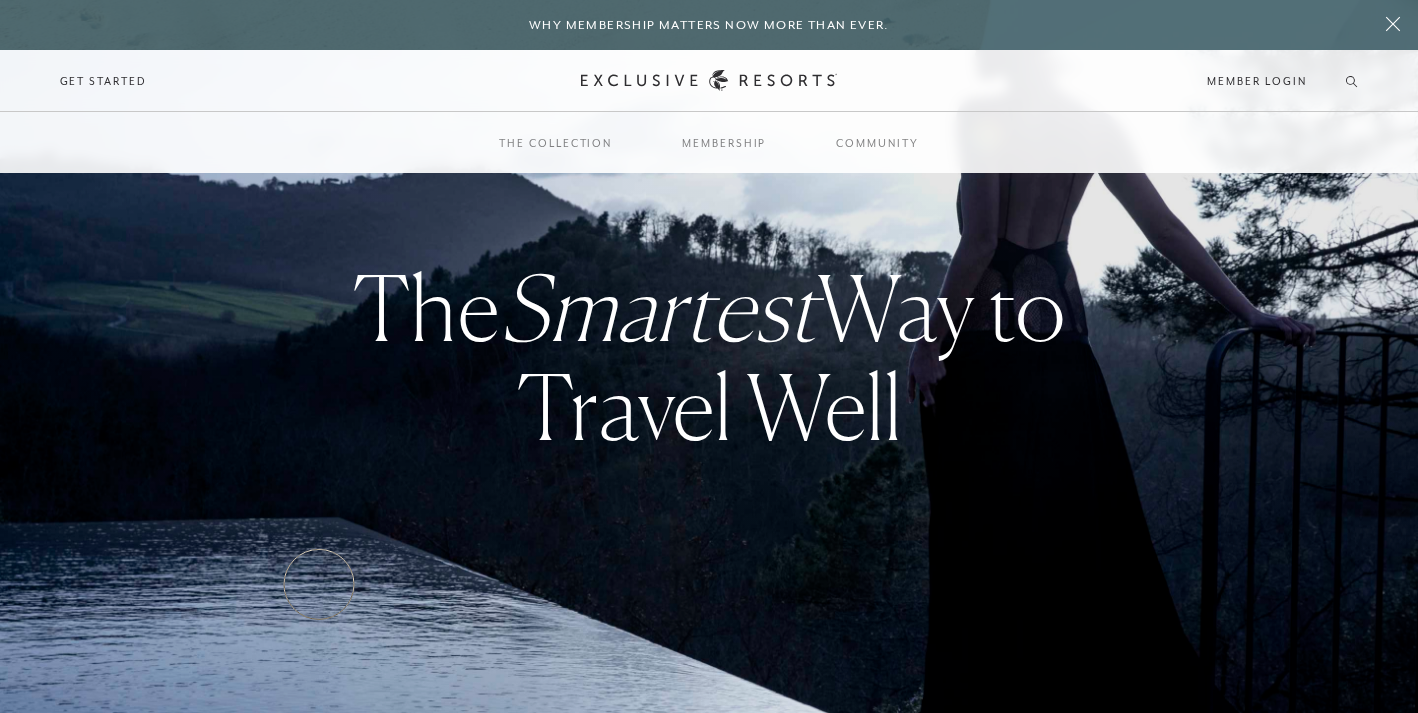 click on "For the Well-Traveled Future-Proof. Passport-Ready. You can’t control the economy. But you can control how — and where — you spend your most valuable currency: time. As costs climb and markets fluctuate, The Club’s set-pricing model — backed by a $1B portfolio of owned and operated real estate — offers something increasingly rare: value you can plan around. READ MORE" at bounding box center [709, -357] 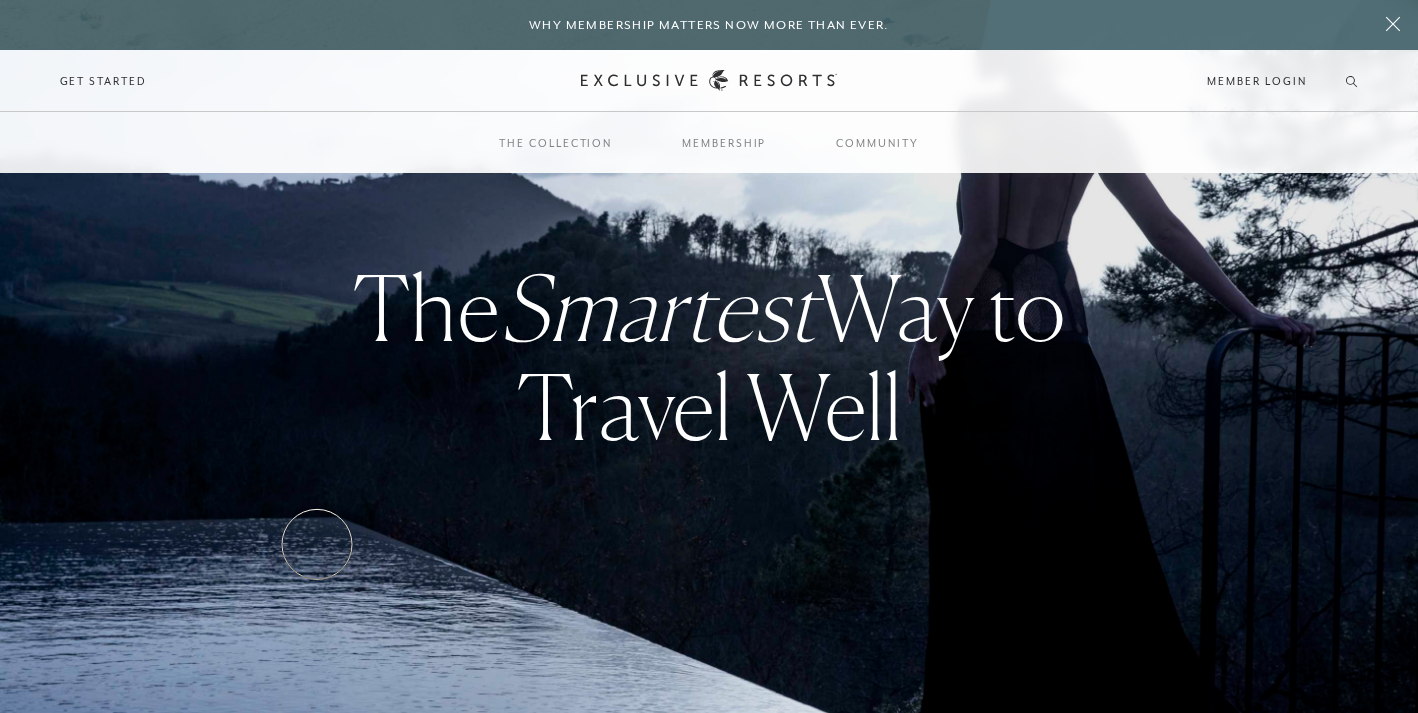 click on "For the Well-Traveled Future-Proof. Passport-Ready. You can’t control the economy. But you can control how — and where — you spend your most valuable currency: time. As costs climb and markets fluctuate, The Club’s set-pricing model — backed by a $1B portfolio of owned and operated real estate — offers something increasingly rare: value you can plan around. READ MORE" at bounding box center (709, -357) 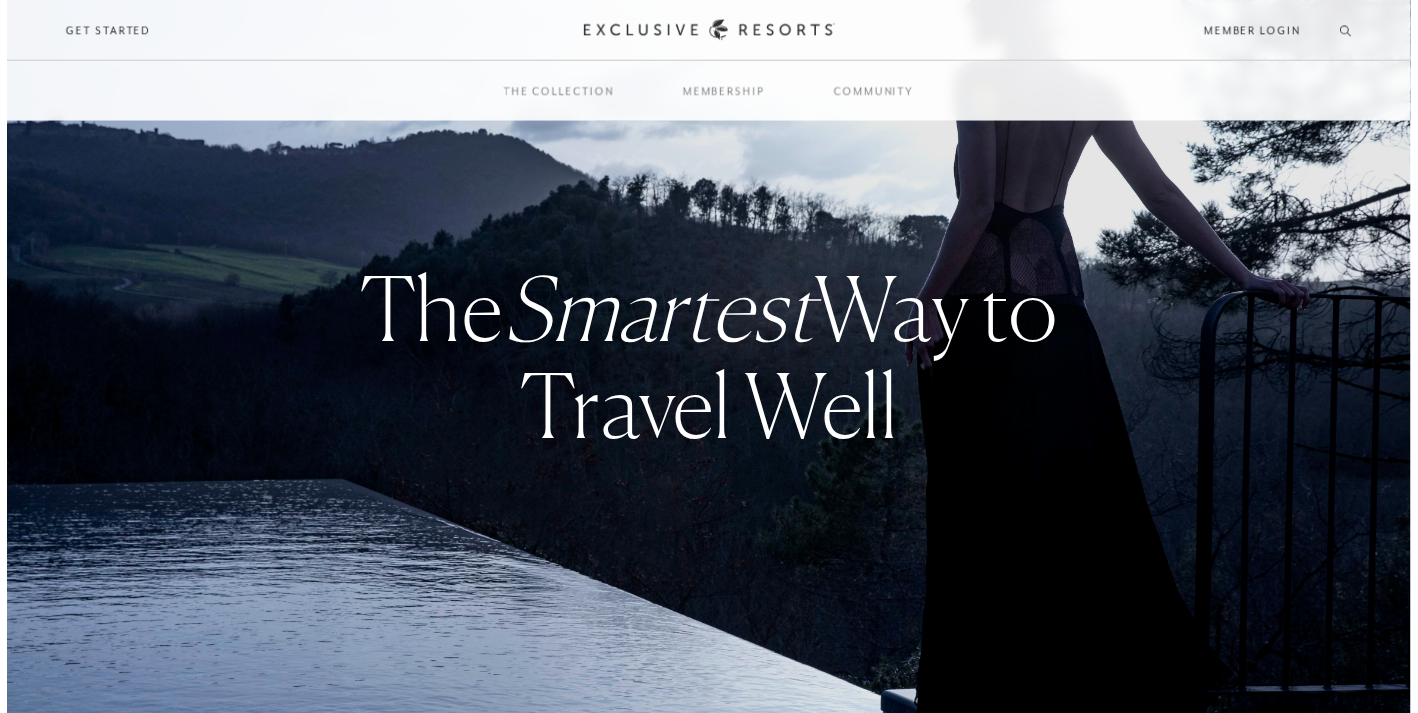 scroll, scrollTop: 0, scrollLeft: 0, axis: both 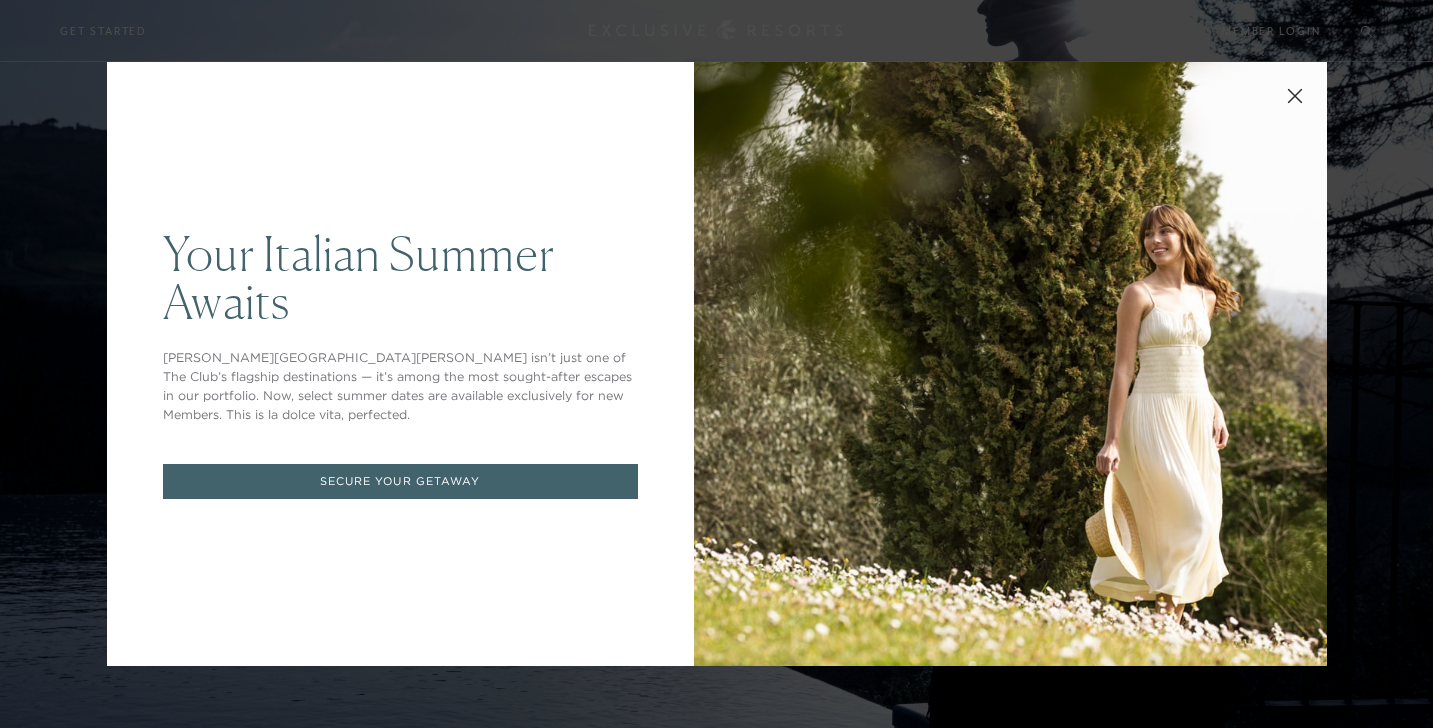 checkbox on "false" 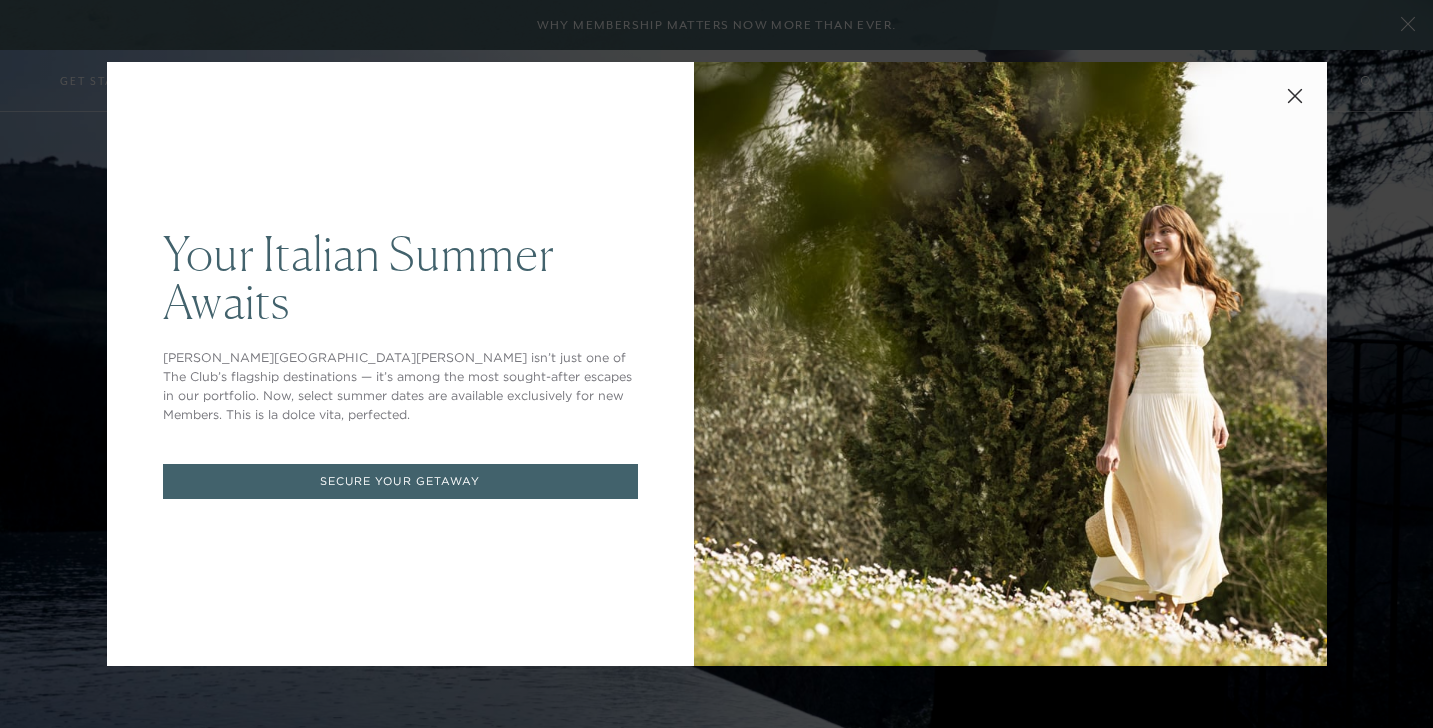 click 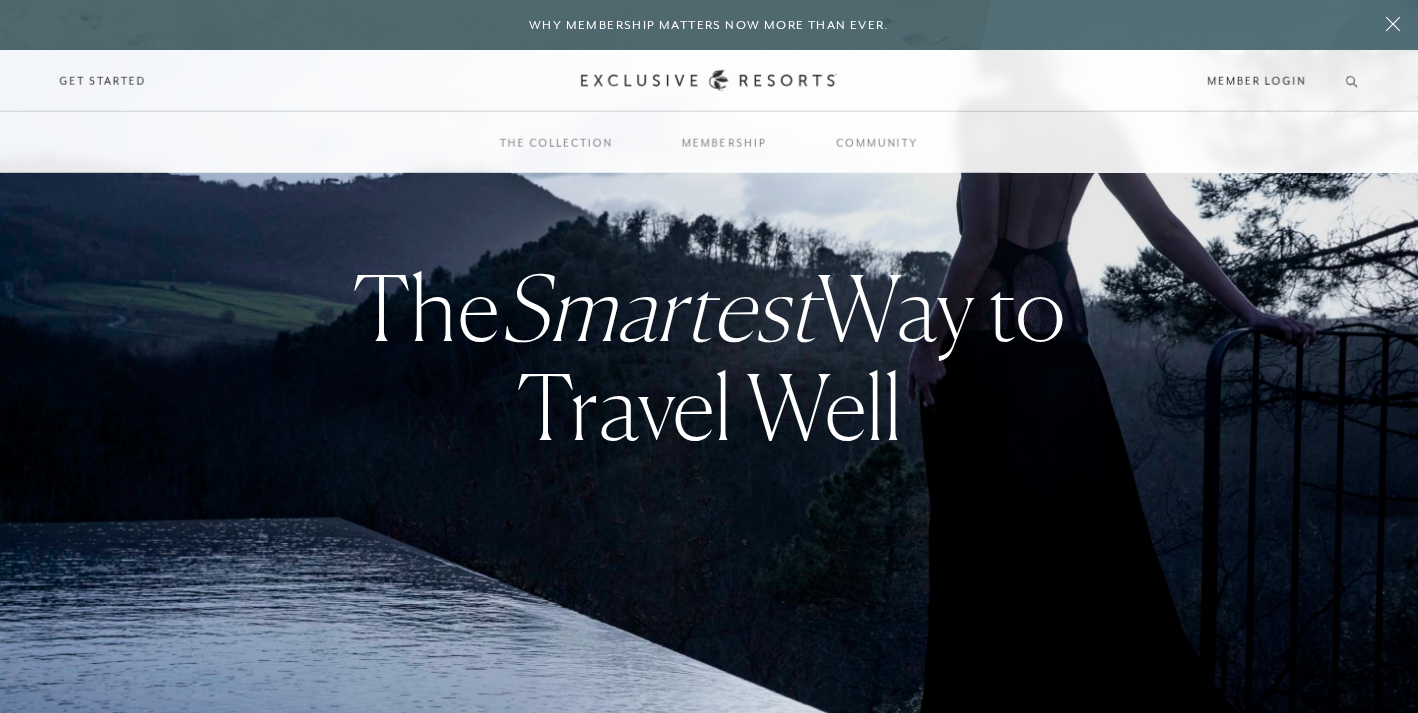 click on "For the Well-Traveled Future-Proof. Passport-Ready. You can’t control the economy. But you can control how — and where — you spend your most valuable currency: time. As costs climb and markets fluctuate, The Club’s set-pricing model — backed by a $1B portfolio of owned and operated real estate — offers something increasingly rare: value you can plan around. READ MORE" at bounding box center (709, -357) 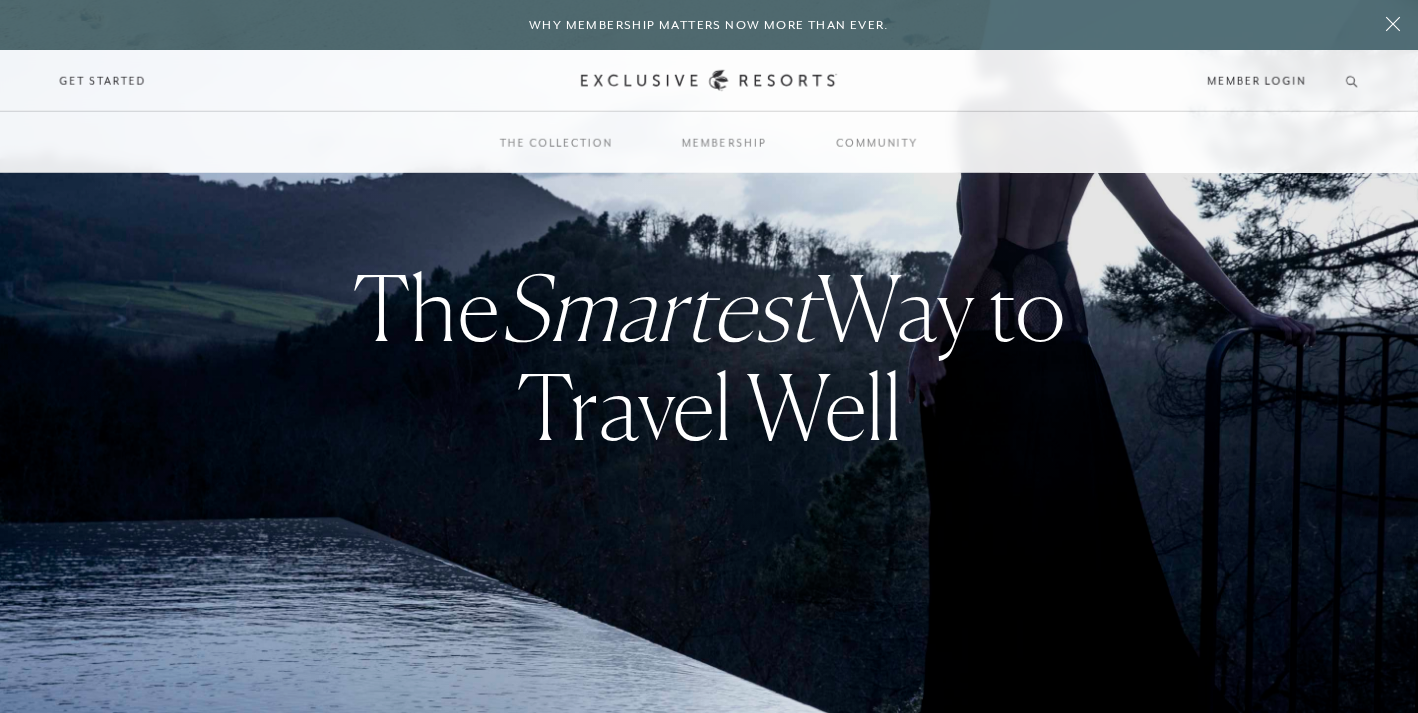 click on "For the Well-Traveled Future-Proof. Passport-Ready. You can’t control the economy. But you can control how — and where — you spend your most valuable currency: time. As costs climb and markets fluctuate, The Club’s set-pricing model — backed by a $1B portfolio of owned and operated real estate — offers something increasingly rare: value you can plan around. READ MORE" at bounding box center [709, -357] 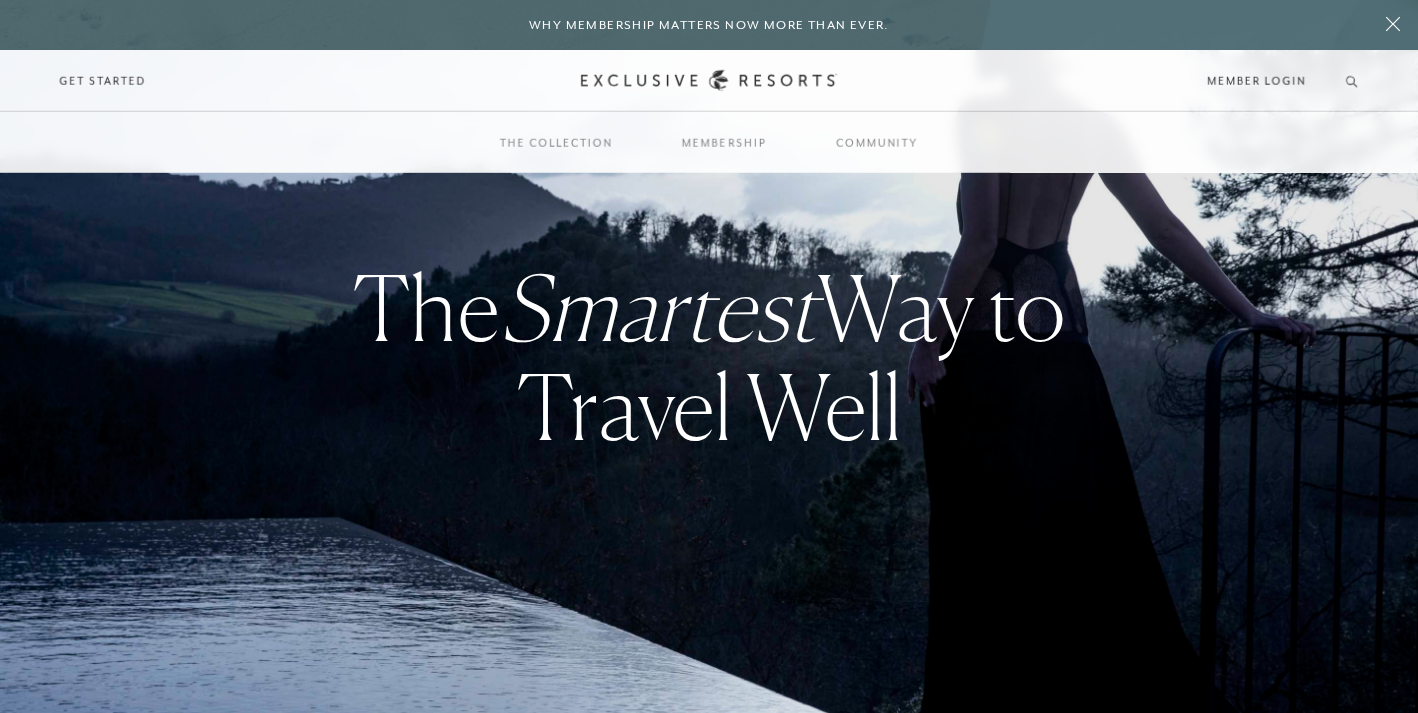 click on "For the Well-Traveled Future-Proof. Passport-Ready. You can’t control the economy. But you can control how — and where — you spend your most valuable currency: time. As costs climb and markets fluctuate, The Club’s set-pricing model — backed by a $1B portfolio of owned and operated real estate — offers something increasingly rare: value you can plan around. READ MORE" at bounding box center [709, -357] 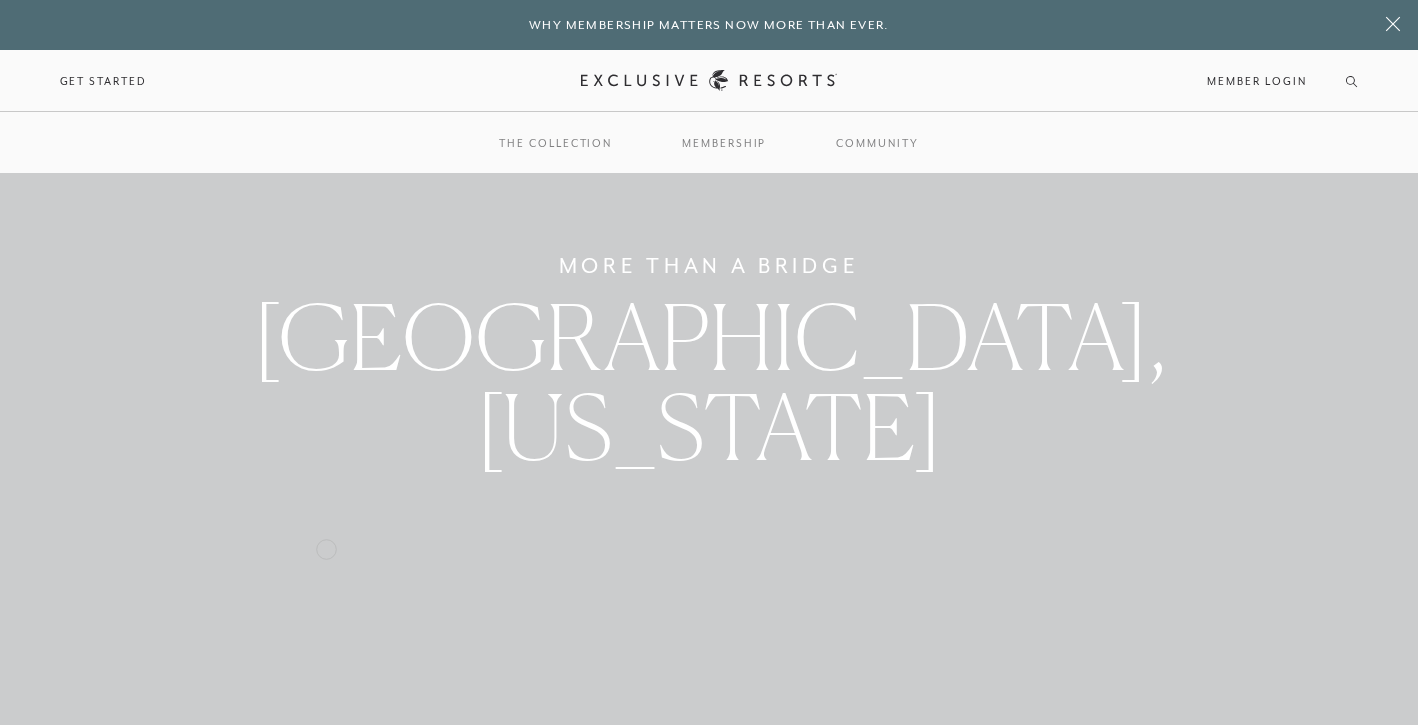 scroll, scrollTop: 4, scrollLeft: 0, axis: vertical 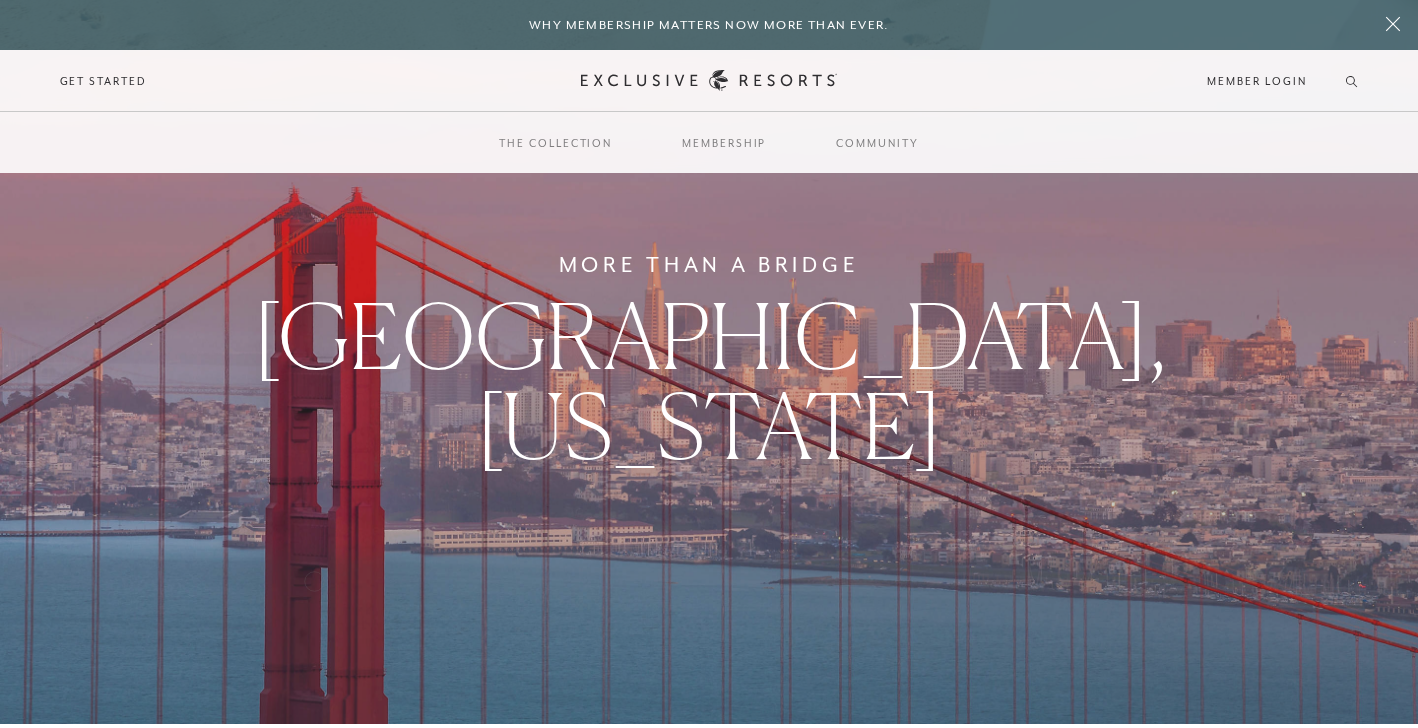 click on "For the Well-Traveled Future-Proof. Passport-Ready. You can’t control the economy. But you can control how — and where — you spend your most valuable currency: time. As costs climb and markets fluctuate, The Club’s set-pricing model — backed by a $1B portfolio of owned and operated real estate — offers something increasingly rare: value you can plan around. READ MORE" at bounding box center (709, -364) 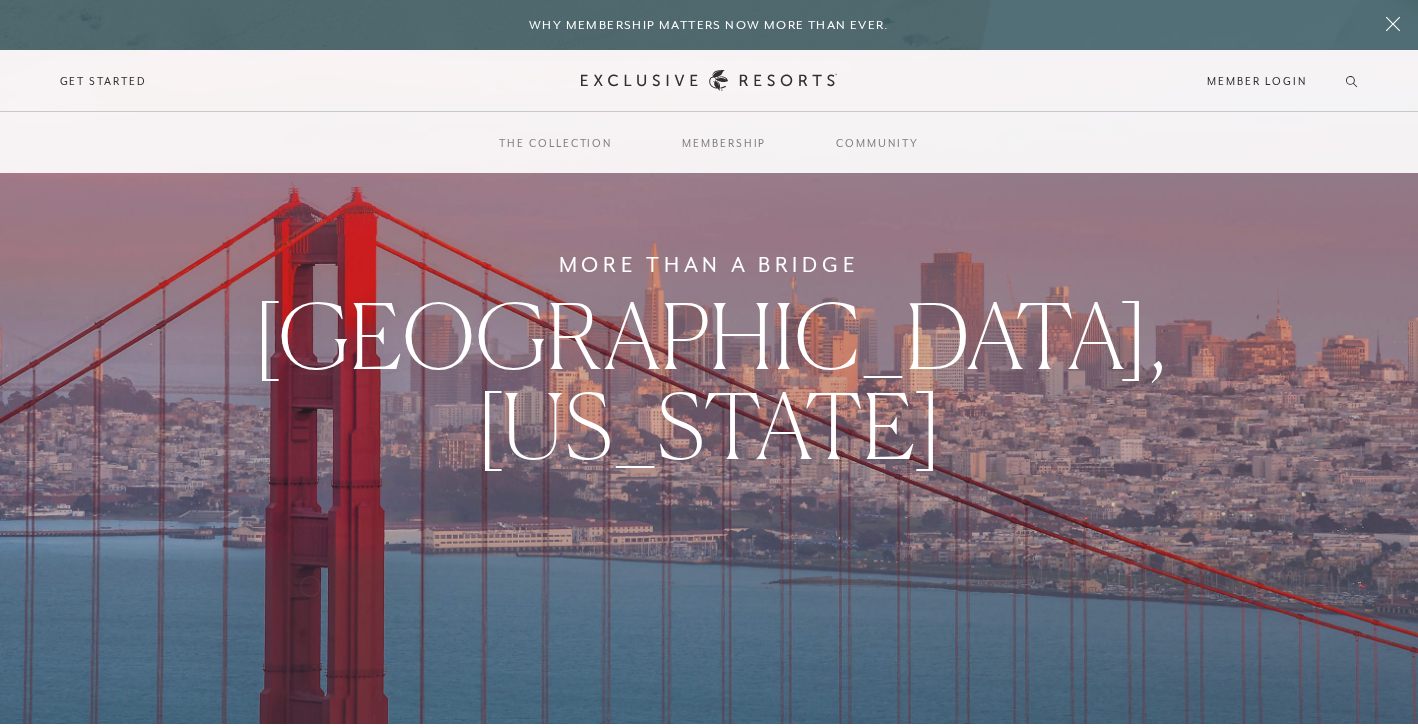 click on "For the Well-Traveled Future-Proof. Passport-Ready. You can’t control the economy. But you can control how — and where — you spend your most valuable currency: time. As costs climb and markets fluctuate, The Club’s set-pricing model — backed by a $1B portfolio of owned and operated real estate — offers something increasingly rare: value you can plan around. READ MORE" at bounding box center [709, -364] 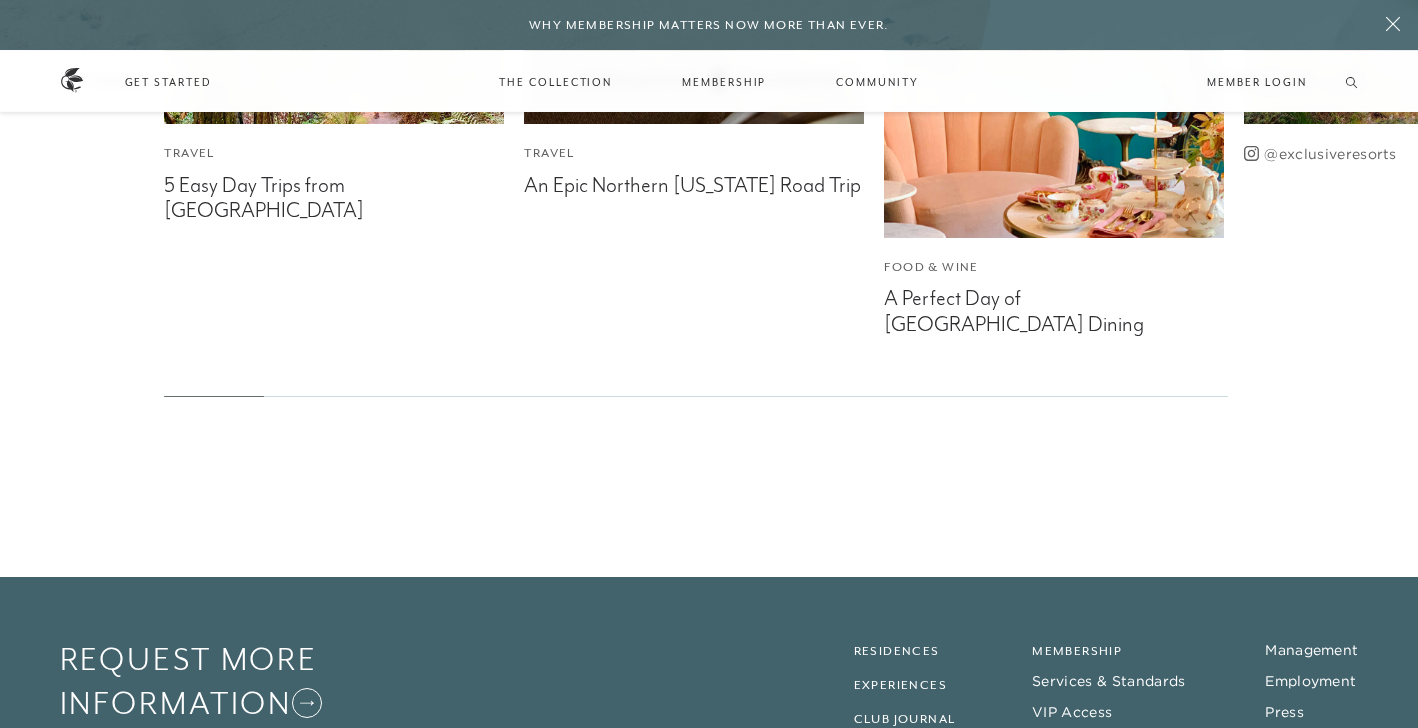 scroll, scrollTop: 5107, scrollLeft: 0, axis: vertical 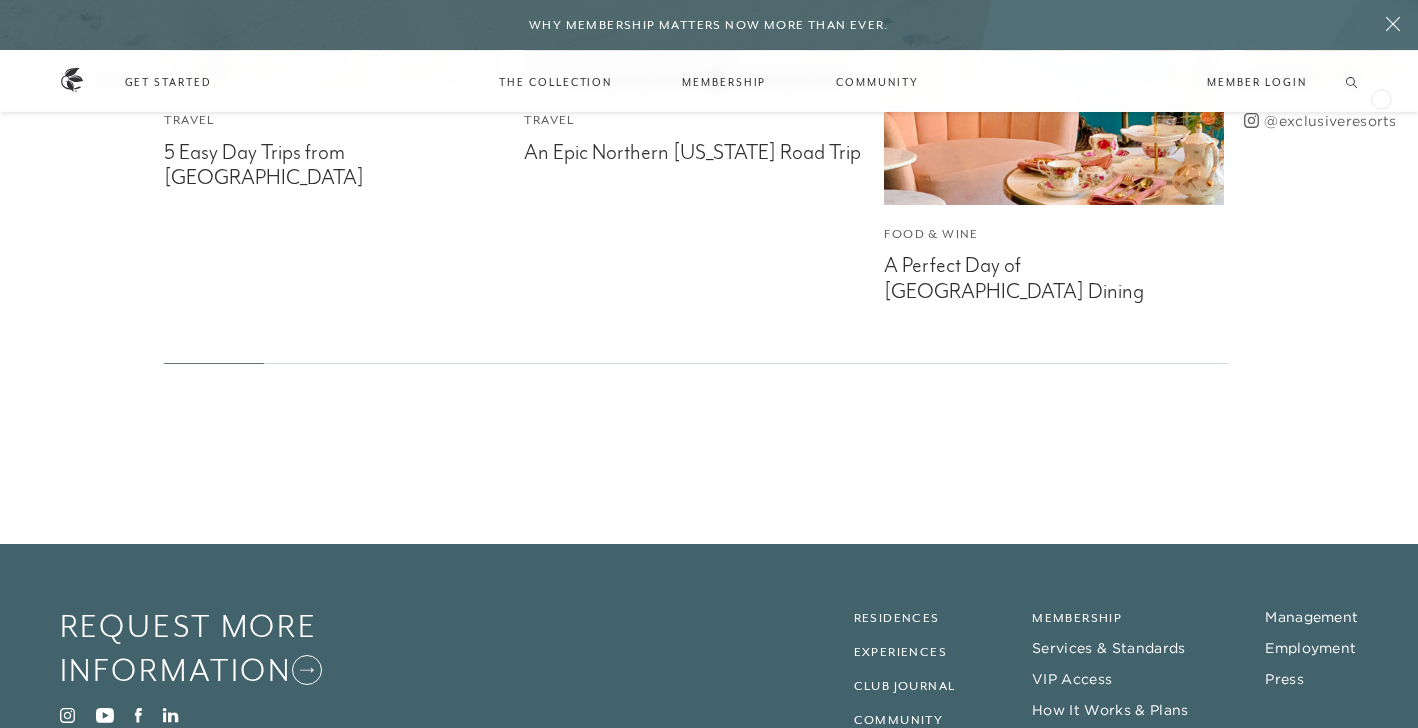 click on "For the Well-Traveled Future-Proof. Passport-Ready. You can’t control the economy. But you can control how — and where — you spend your most valuable currency: time. As costs climb and markets fluctuate, The Club’s set-pricing model — backed by a $1B portfolio of owned and operated real estate — offers something increasingly rare: value you can plan around. READ MORE" at bounding box center [709, -364] 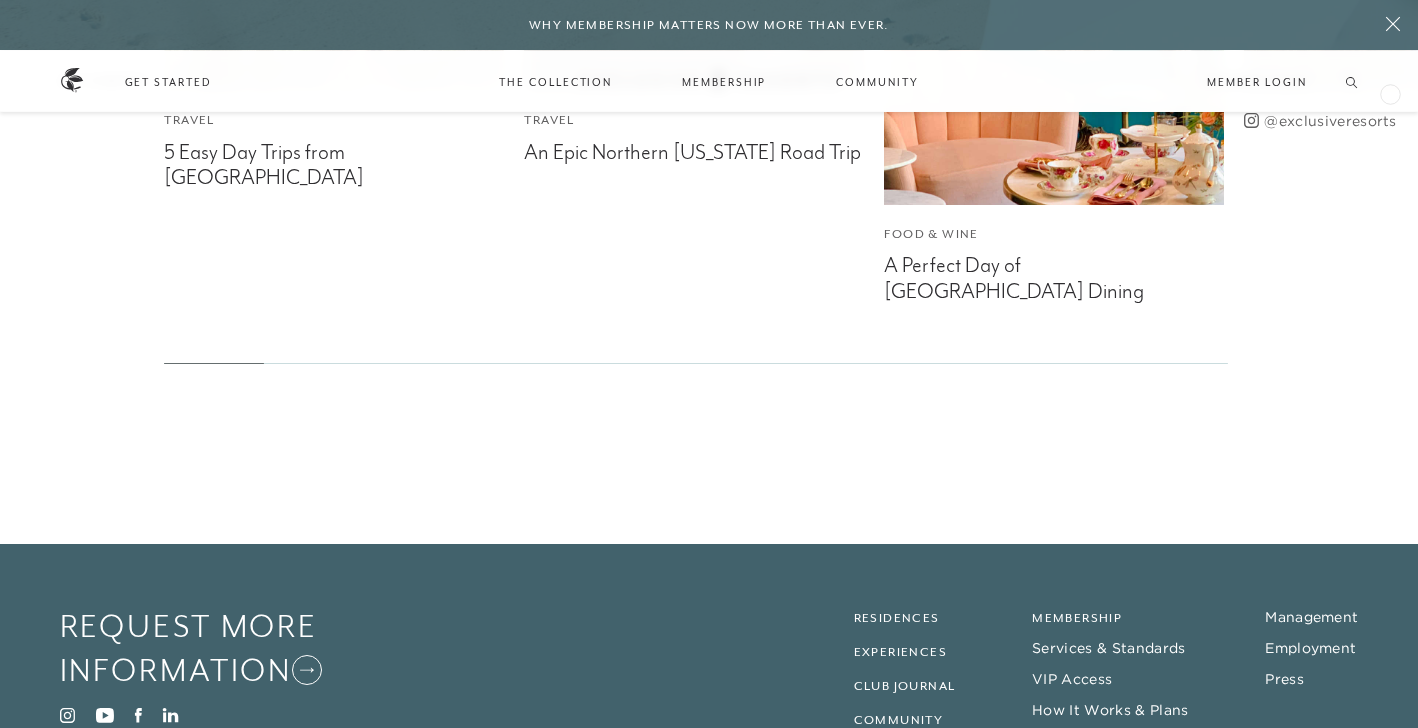 click on "For the Well-Traveled Future-Proof. Passport-Ready. You can’t control the economy. But you can control how — and where — you spend your most valuable currency: time. As costs climb and markets fluctuate, The Club’s set-pricing model — backed by a $1B portfolio of owned and operated real estate — offers something increasingly rare: value you can plan around. READ MORE" at bounding box center [709, -364] 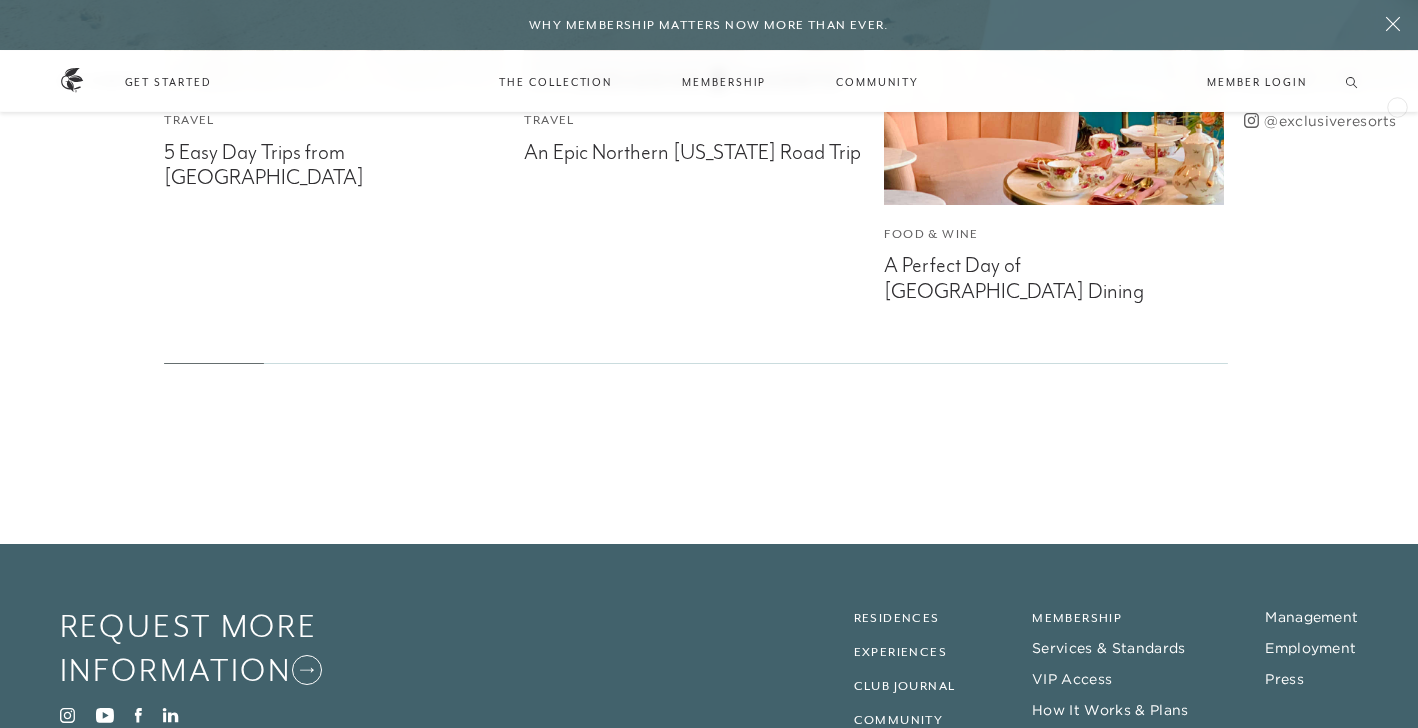 click on "For the Well-Traveled Future-Proof. Passport-Ready. You can’t control the economy. But you can control how — and where — you spend your most valuable currency: time. As costs climb and markets fluctuate, The Club’s set-pricing model — backed by a $1B portfolio of owned and operated real estate — offers something increasingly rare: value you can plan around. READ MORE" at bounding box center (709, -364) 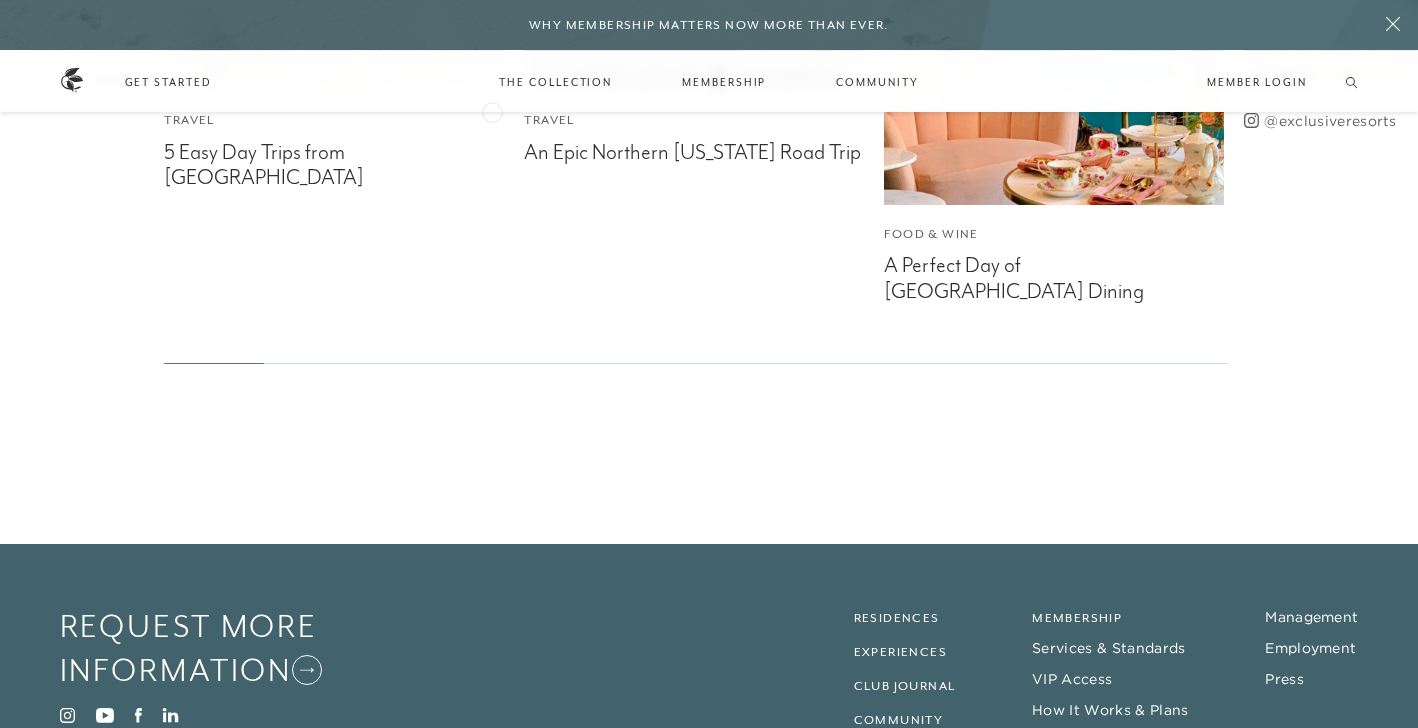 click on "For the Well-Traveled Future-Proof. Passport-Ready. You can’t control the economy. But you can control how — and where — you spend your most valuable currency: time. As costs climb and markets fluctuate, The Club’s set-pricing model — backed by a $1B portfolio of owned and operated real estate — offers something increasingly rare: value you can plan around. READ MORE" at bounding box center [709, -364] 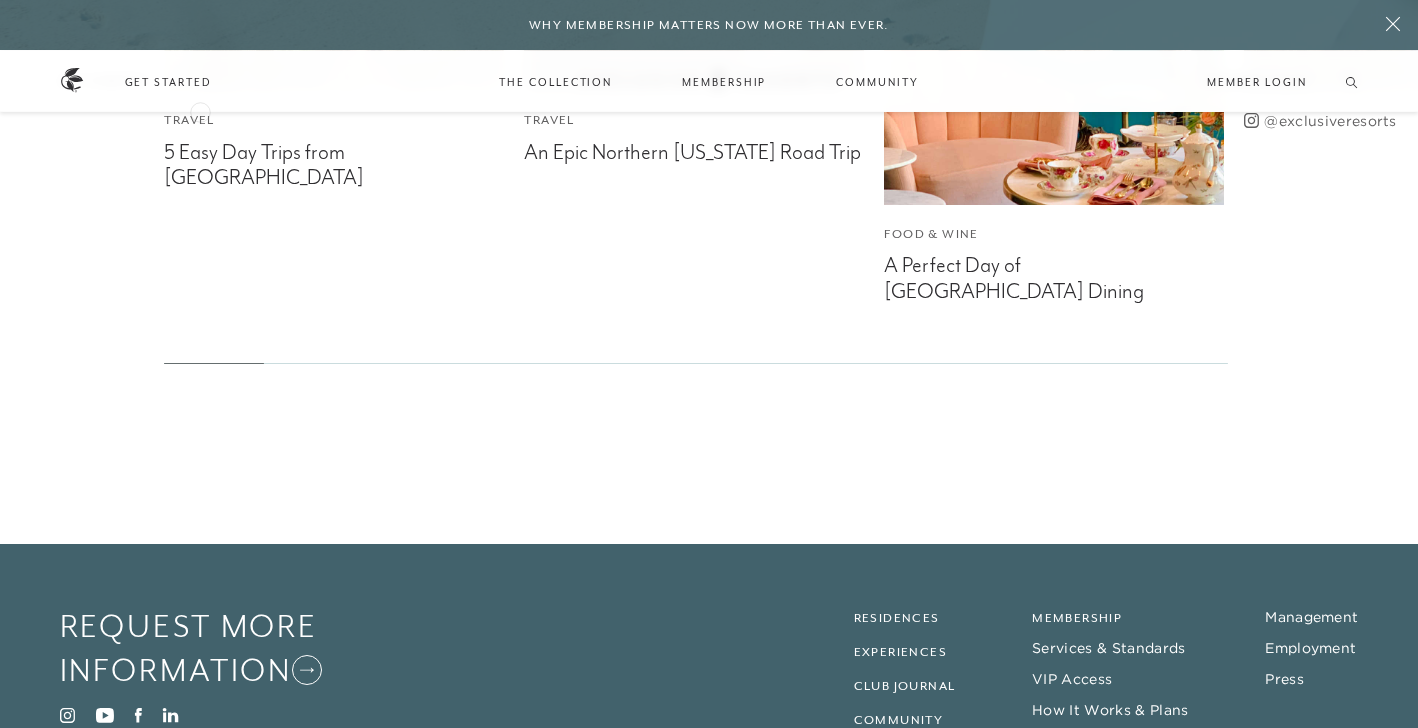 click on "For the Well-Traveled Future-Proof. Passport-Ready. You can’t control the economy. But you can control how — and where — you spend your most valuable currency: time. As costs climb and markets fluctuate, The Club’s set-pricing model — backed by a $1B portfolio of owned and operated real estate — offers something increasingly rare: value you can plan around. READ MORE" at bounding box center [709, -364] 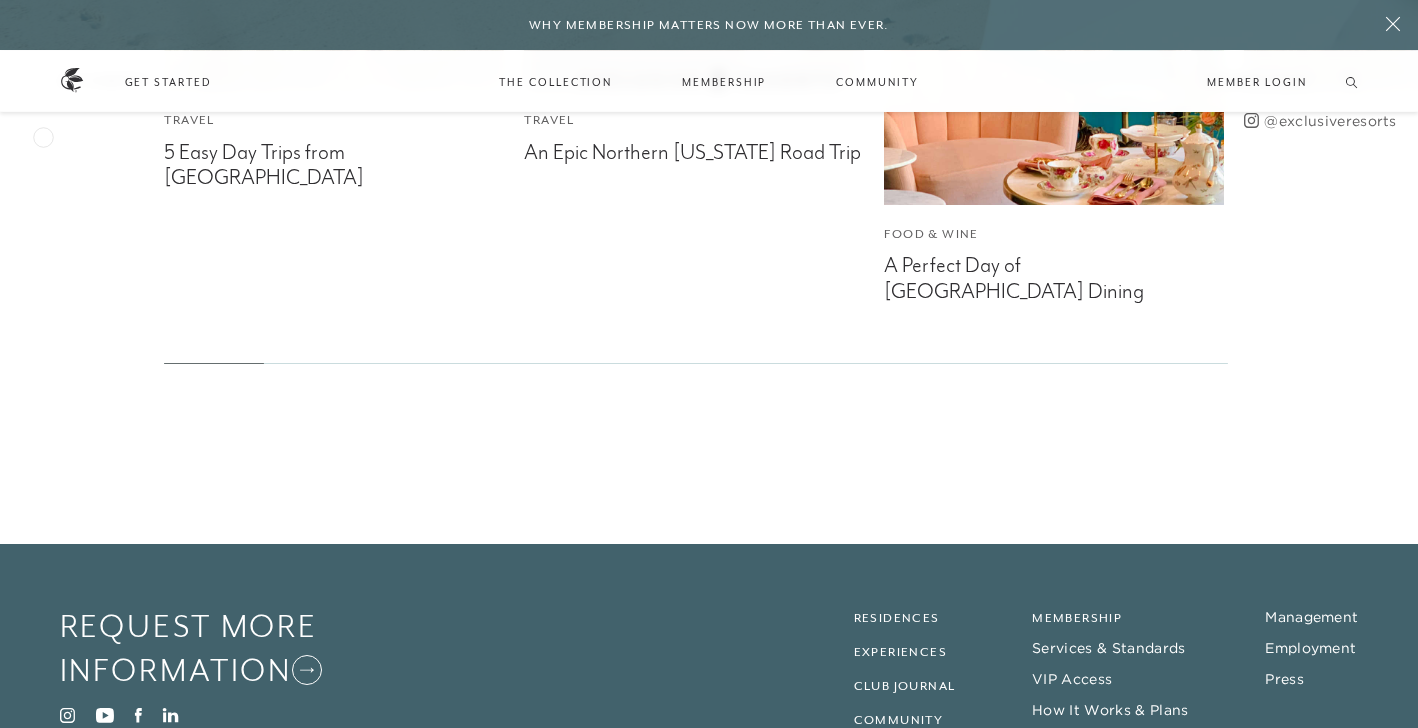 drag, startPoint x: 46, startPoint y: 139, endPoint x: 114, endPoint y: 352, distance: 223.59114 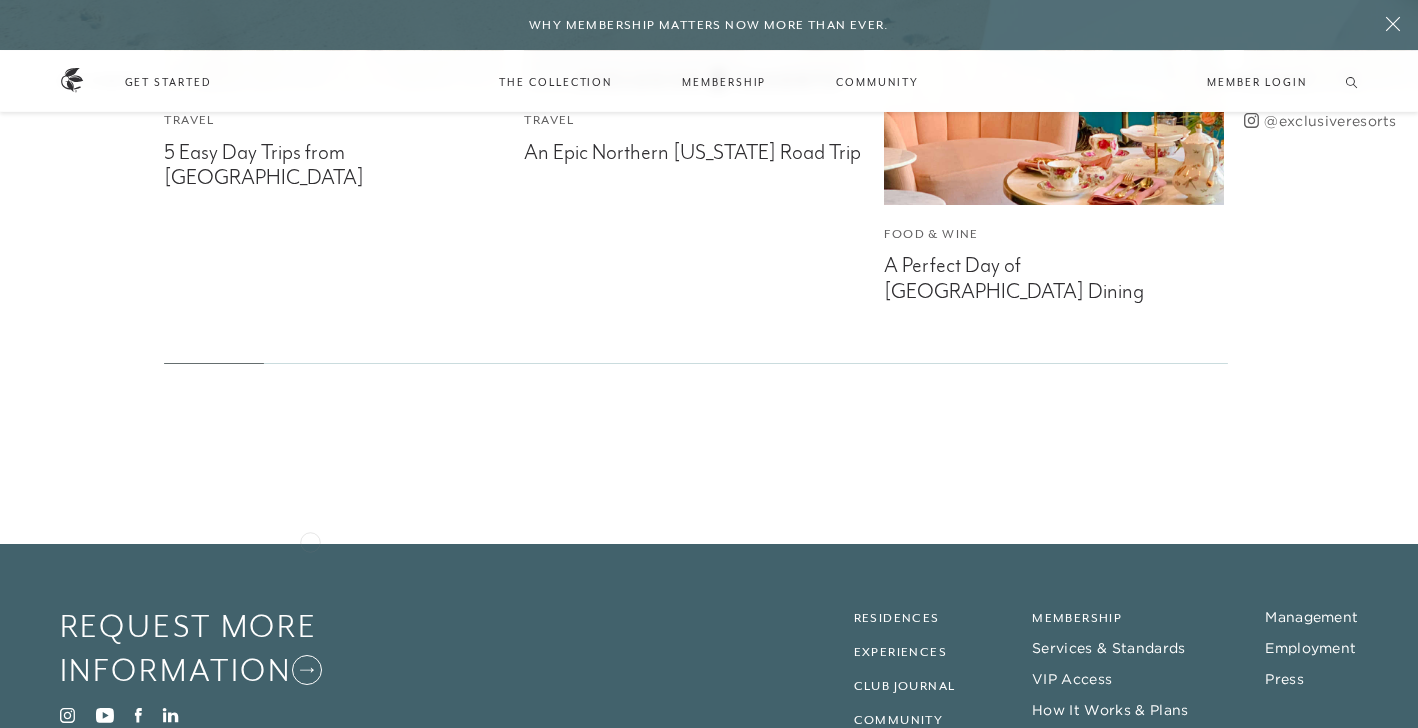 click on "For the Well-Traveled Future-Proof. Passport-Ready. You can’t control the economy. But you can control how — and where — you spend your most valuable currency: time. As costs climb and markets fluctuate, The Club’s set-pricing model — backed by a $1B portfolio of owned and operated real estate — offers something increasingly rare: value you can plan around. READ MORE" at bounding box center (709, -364) 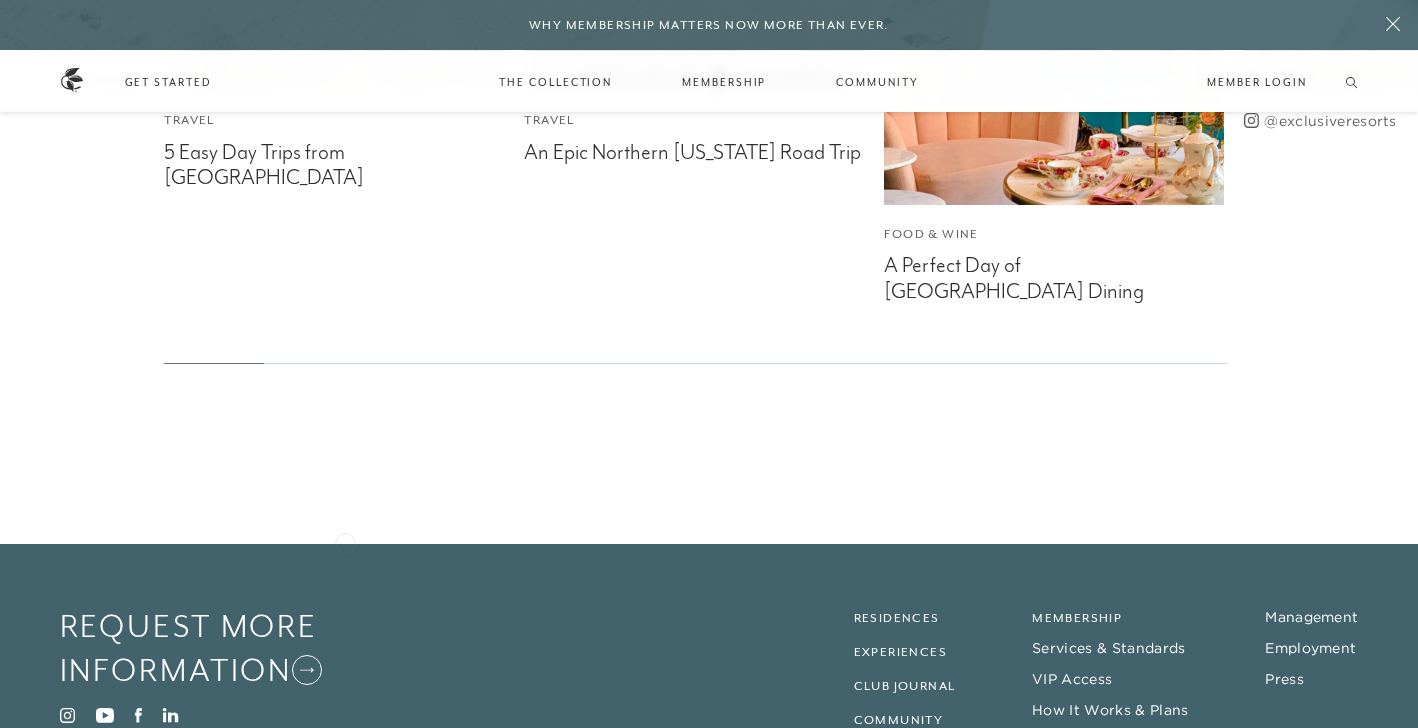 click on "For the Well-Traveled Future-Proof. Passport-Ready. You can’t control the economy. But you can control how — and where — you spend your most valuable currency: time. As costs climb and markets fluctuate, The Club’s set-pricing model — backed by a $1B portfolio of owned and operated real estate — offers something increasingly rare: value you can plan around. READ MORE" at bounding box center [709, -364] 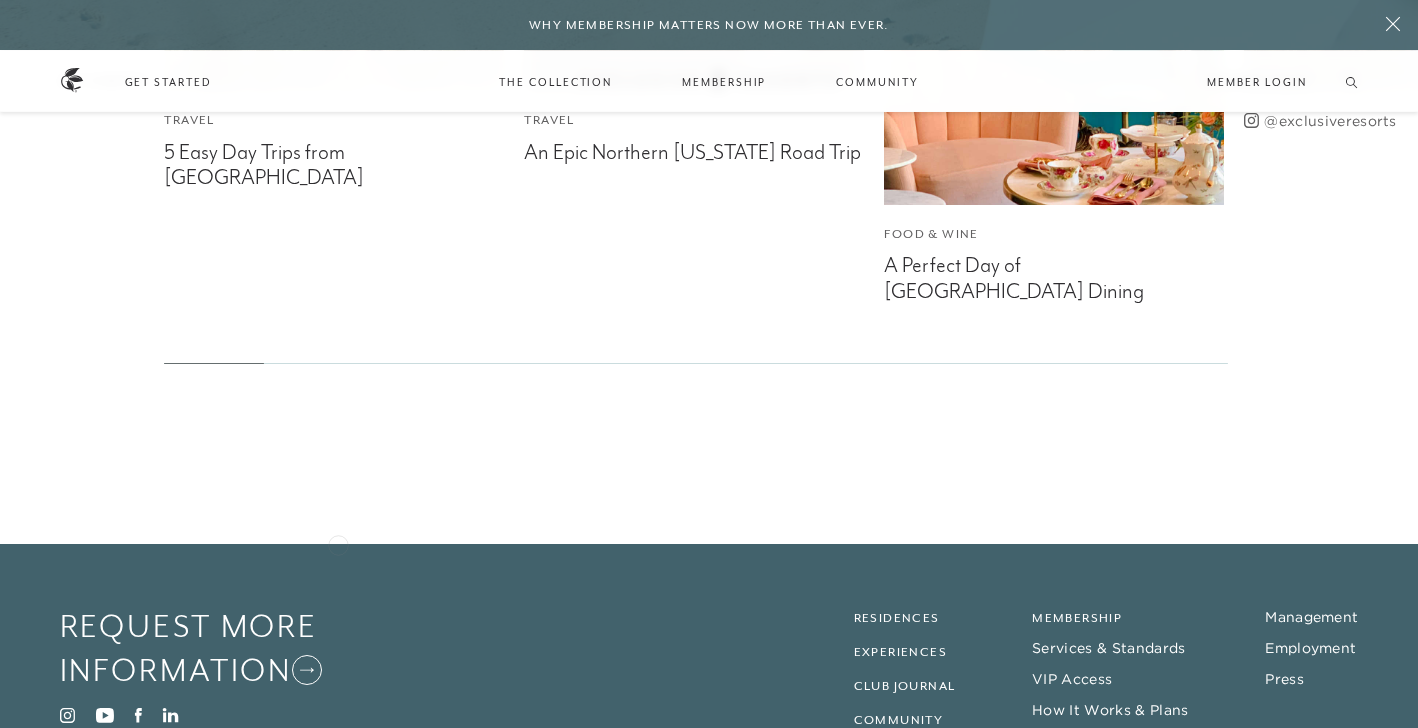 click on "For the Well-Traveled Future-Proof. Passport-Ready. You can’t control the economy. But you can control how — and where — you spend your most valuable currency: time. As costs climb and markets fluctuate, The Club’s set-pricing model — backed by a $1B portfolio of owned and operated real estate — offers something increasingly rare: value you can plan around. READ MORE" at bounding box center [709, -364] 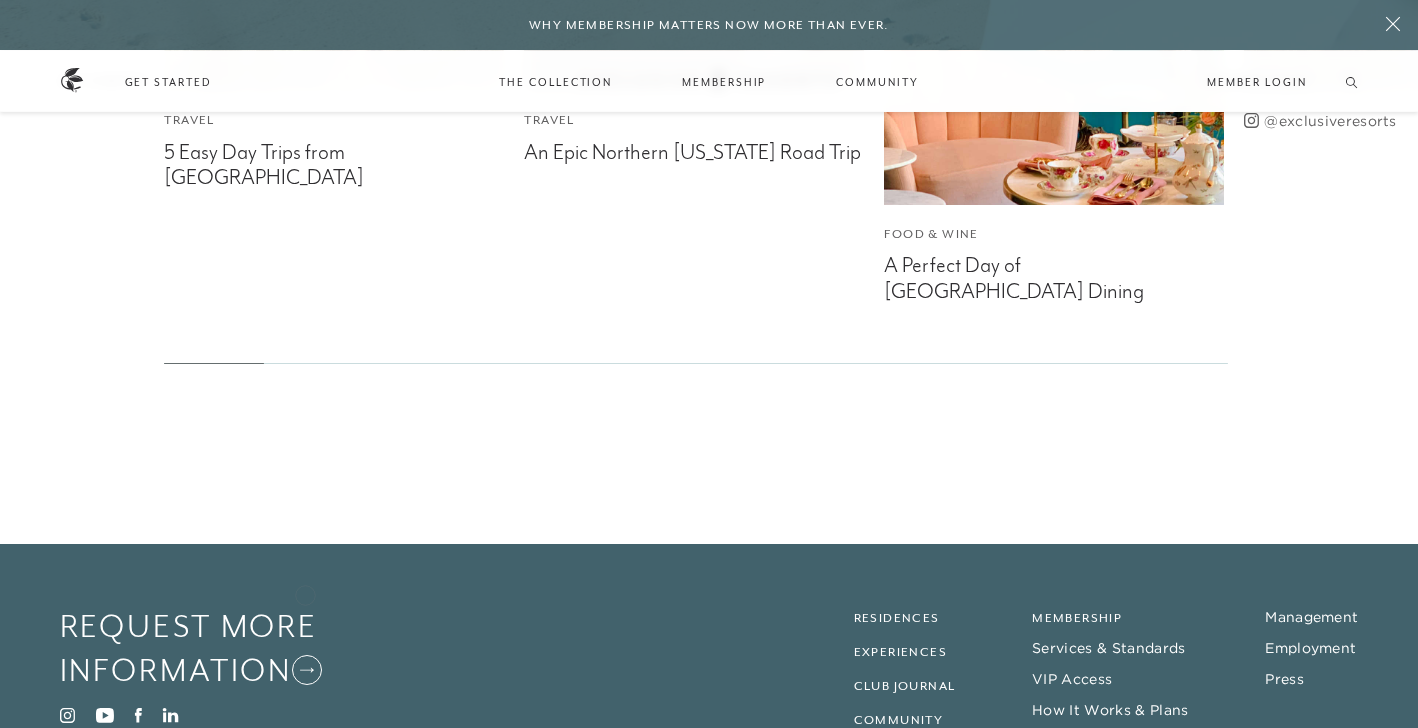 click on "For the Well-Traveled Future-Proof. Passport-Ready. You can’t control the economy. But you can control how — and where — you spend your most valuable currency: time. As costs climb and markets fluctuate, The Club’s set-pricing model — backed by a $1B portfolio of owned and operated real estate — offers something increasingly rare: value you can plan around. READ MORE" at bounding box center [709, -364] 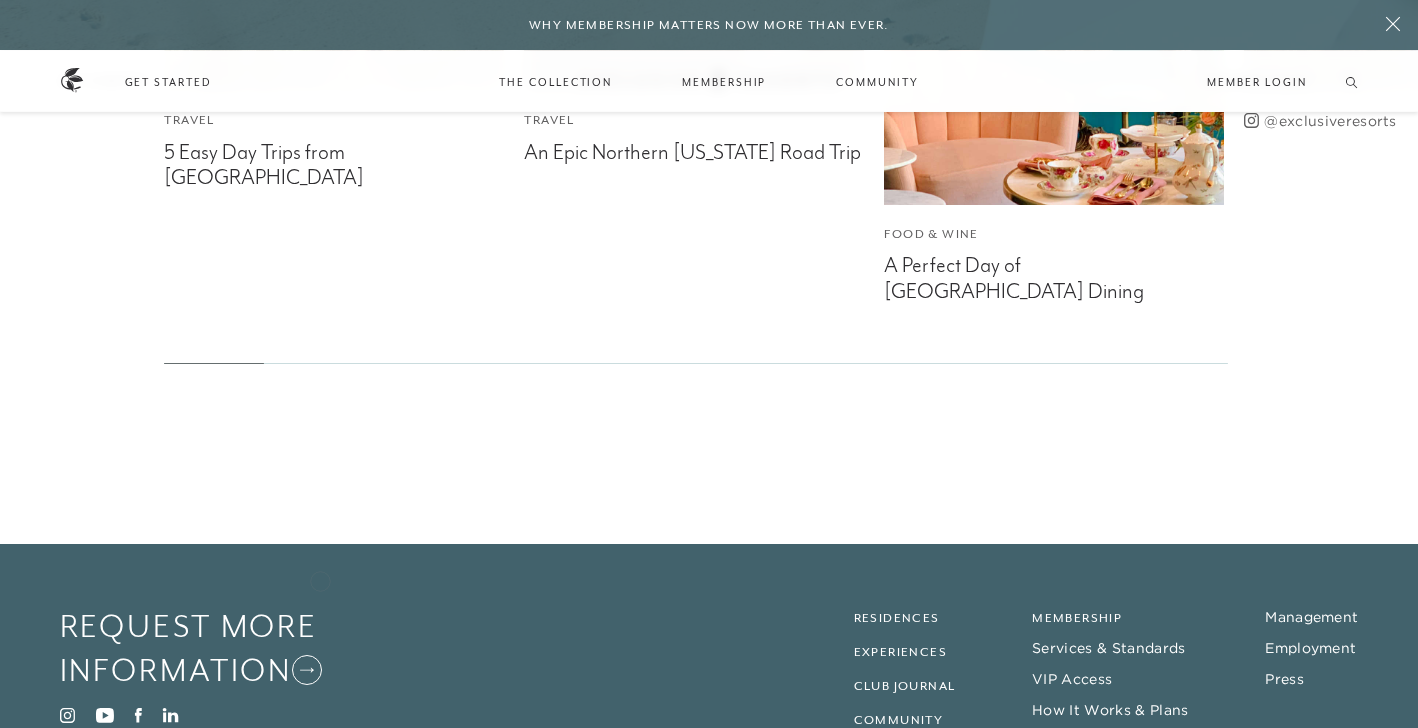 click on "For the Well-Traveled Future-Proof. Passport-Ready. You can’t control the economy. But you can control how — and where — you spend your most valuable currency: time. As costs climb and markets fluctuate, The Club’s set-pricing model — backed by a $1B portfolio of owned and operated real estate — offers something increasingly rare: value you can plan around. READ MORE" at bounding box center [709, -364] 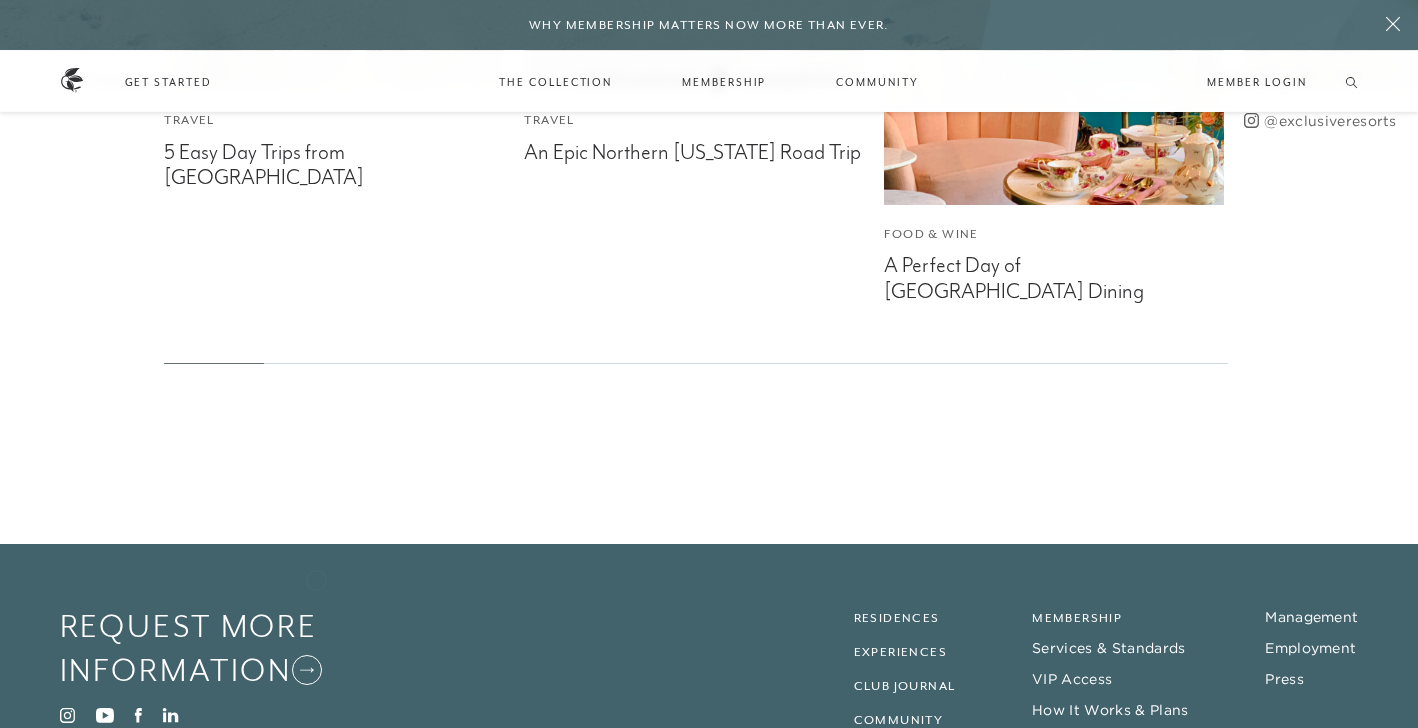 click on "For the Well-Traveled Future-Proof. Passport-Ready. You can’t control the economy. But you can control how — and where — you spend your most valuable currency: time. As costs climb and markets fluctuate, The Club’s set-pricing model — backed by a $1B portfolio of owned and operated real estate — offers something increasingly rare: value you can plan around. READ MORE" at bounding box center (709, -364) 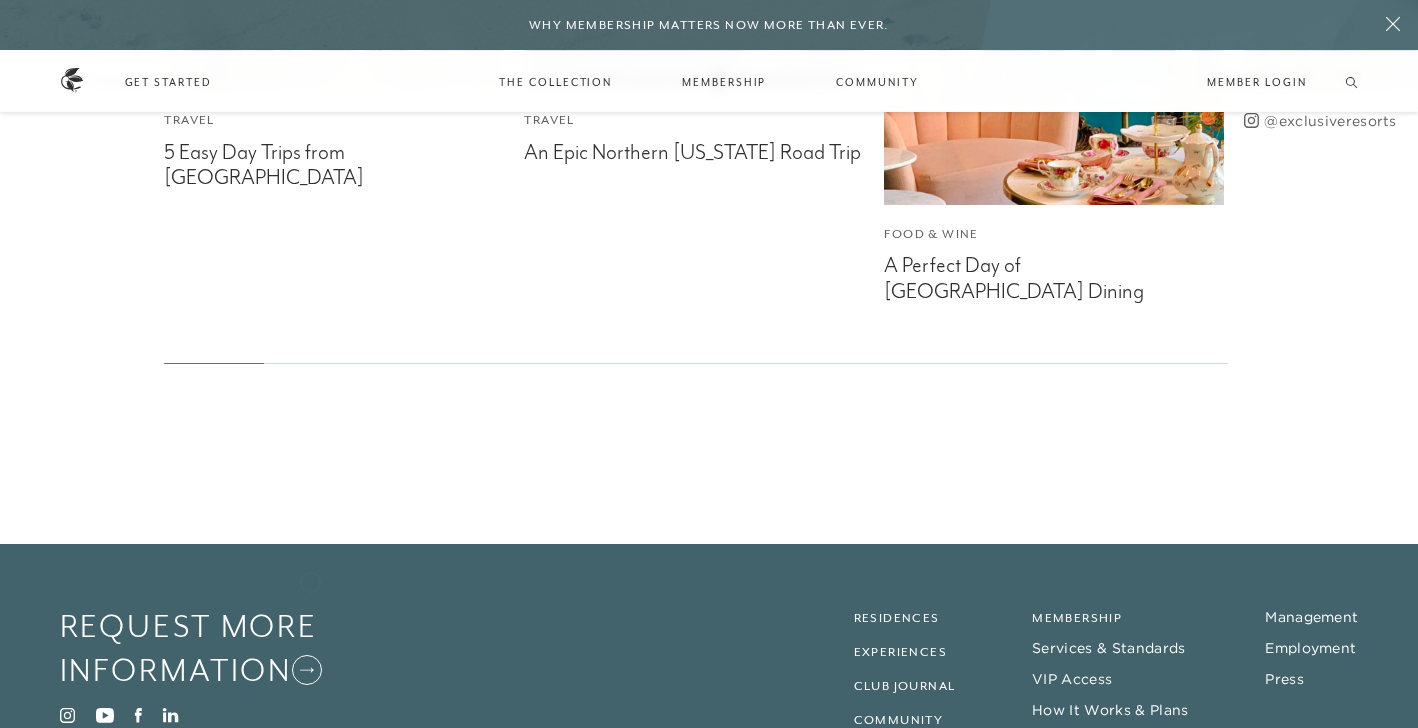 click on "For the Well-Traveled Future-Proof. Passport-Ready. You can’t control the economy. But you can control how — and where — you spend your most valuable currency: time. As costs climb and markets fluctuate, The Club’s set-pricing model — backed by a $1B portfolio of owned and operated real estate — offers something increasingly rare: value you can plan around. READ MORE" at bounding box center (709, -364) 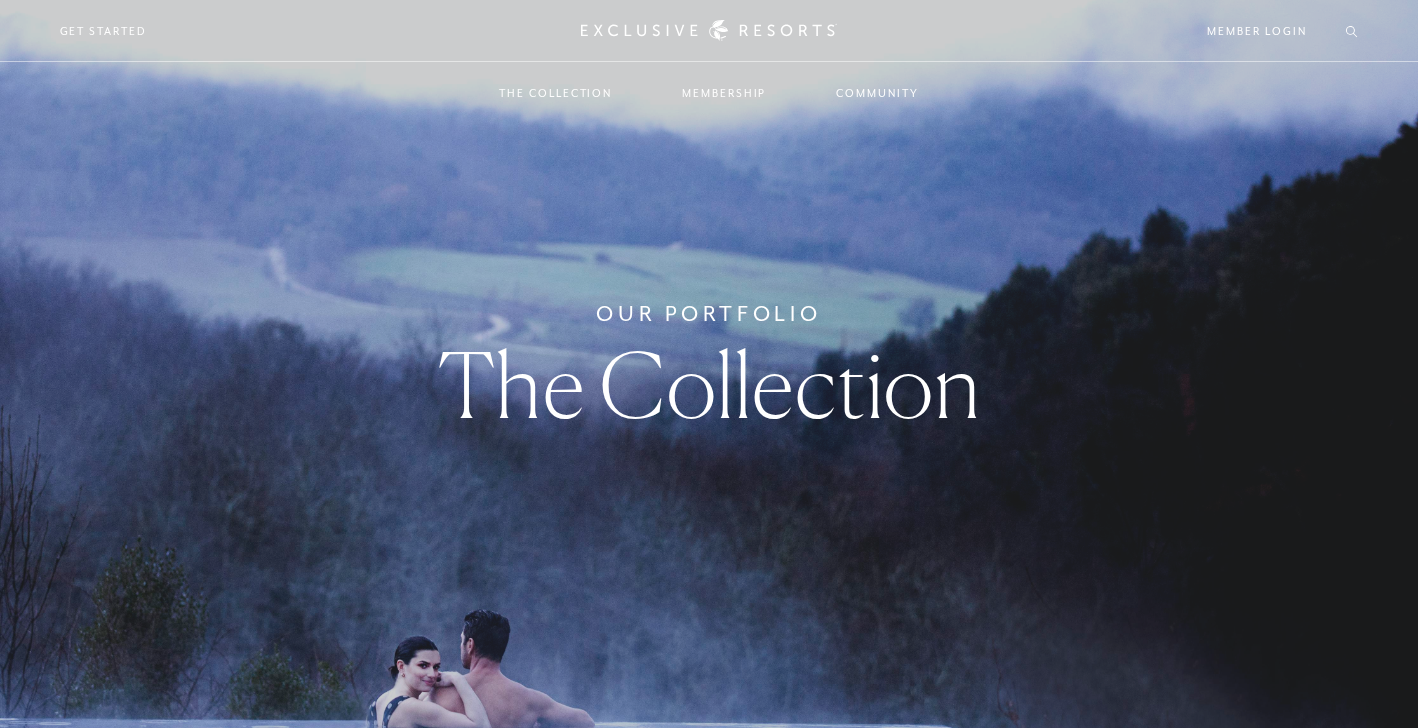 scroll, scrollTop: 0, scrollLeft: 0, axis: both 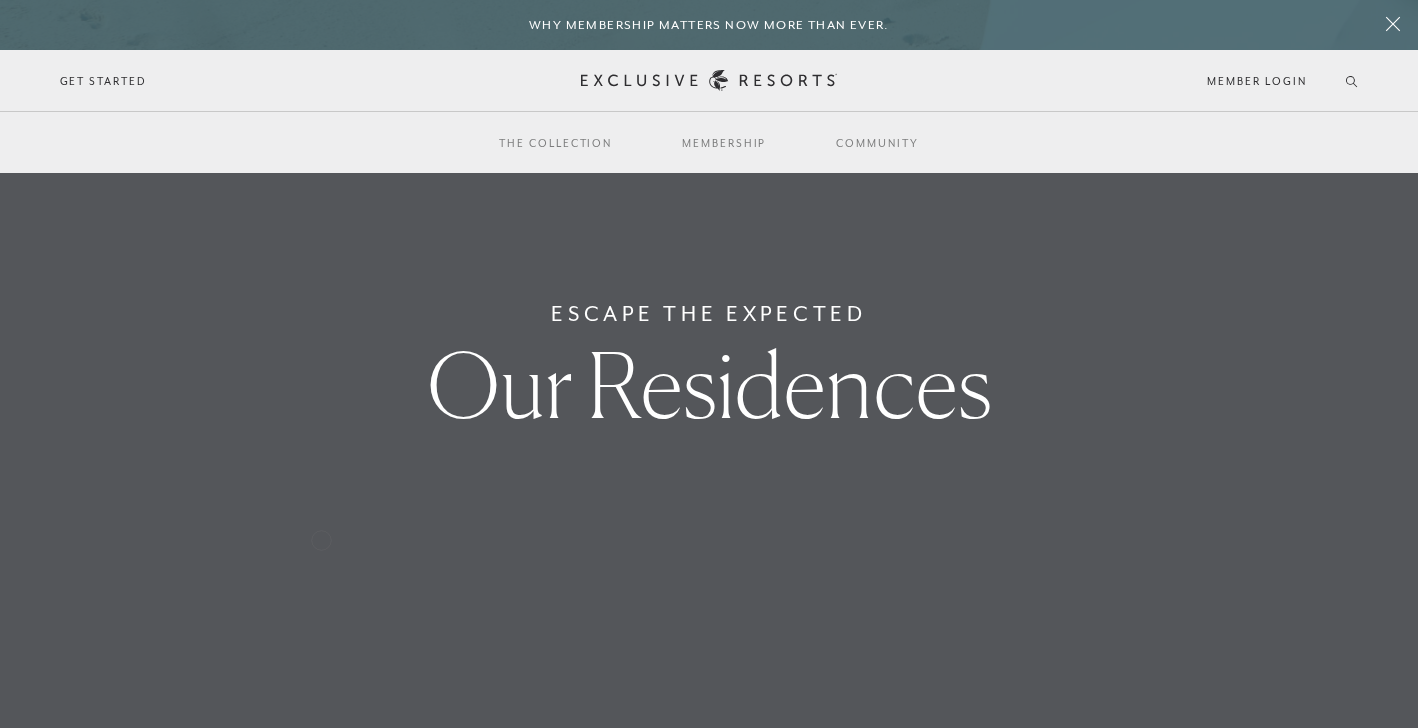 click on "For the Well-Traveled Future-Proof. Passport-Ready. You can’t control the economy. But you can control how — and where — you spend your most valuable currency: time. As costs climb and markets fluctuate, The Club’s set-pricing model — backed by a $1B portfolio of owned and operated real estate — offers something increasingly rare: value you can plan around. READ MORE" at bounding box center [709, -364] 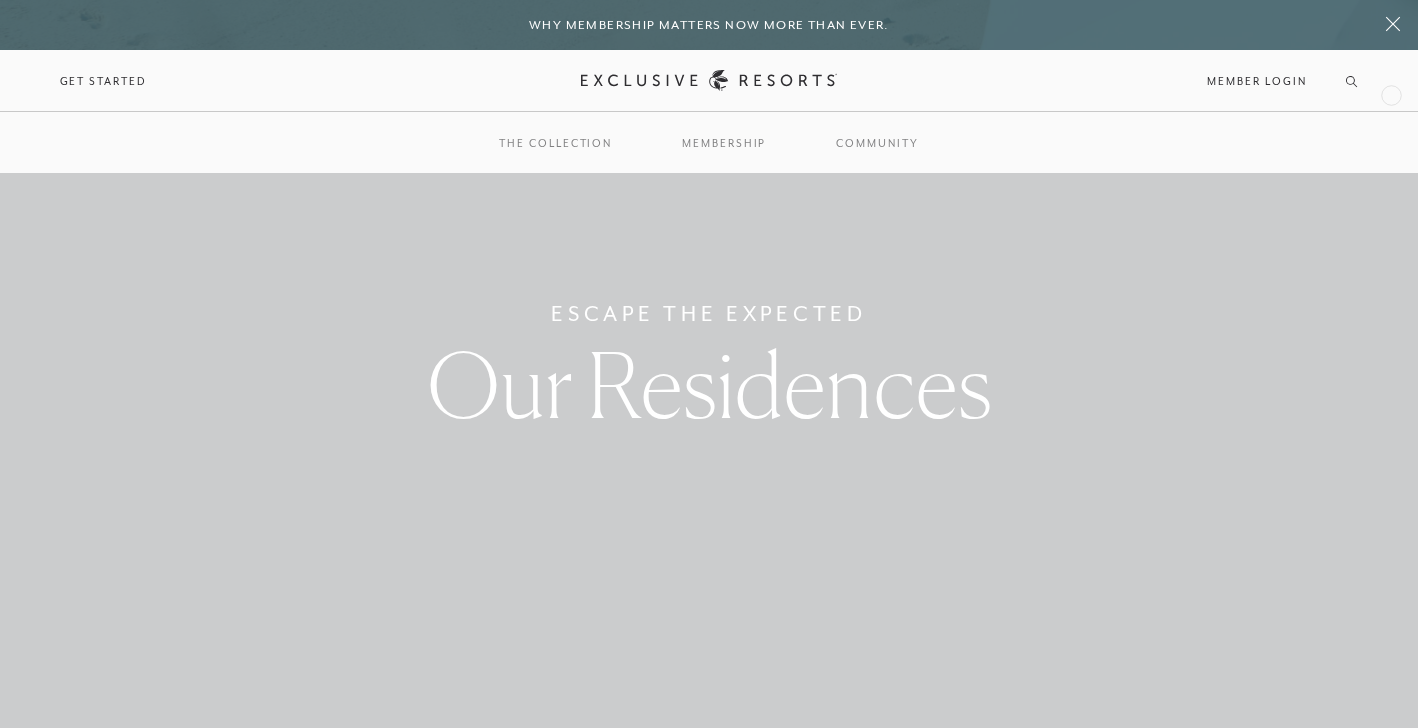 click on "For the Well-Traveled Future-Proof. Passport-Ready. You can’t control the economy. But you can control how — and where — you spend your most valuable currency: time. As costs climb and markets fluctuate, The Club’s set-pricing model — backed by a $1B portfolio of owned and operated real estate — offers something increasingly rare: value you can plan around. READ MORE" at bounding box center (709, -364) 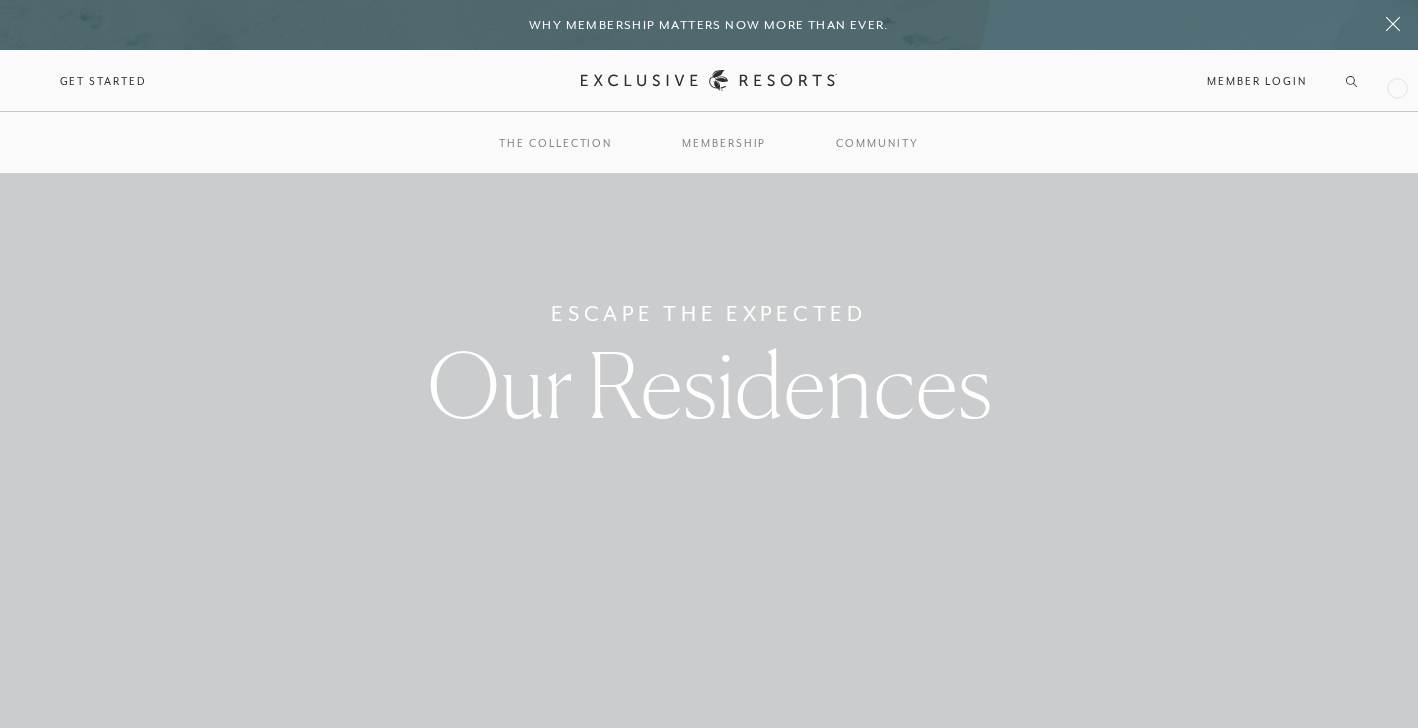 drag, startPoint x: 1397, startPoint y: 86, endPoint x: 1397, endPoint y: 97, distance: 11 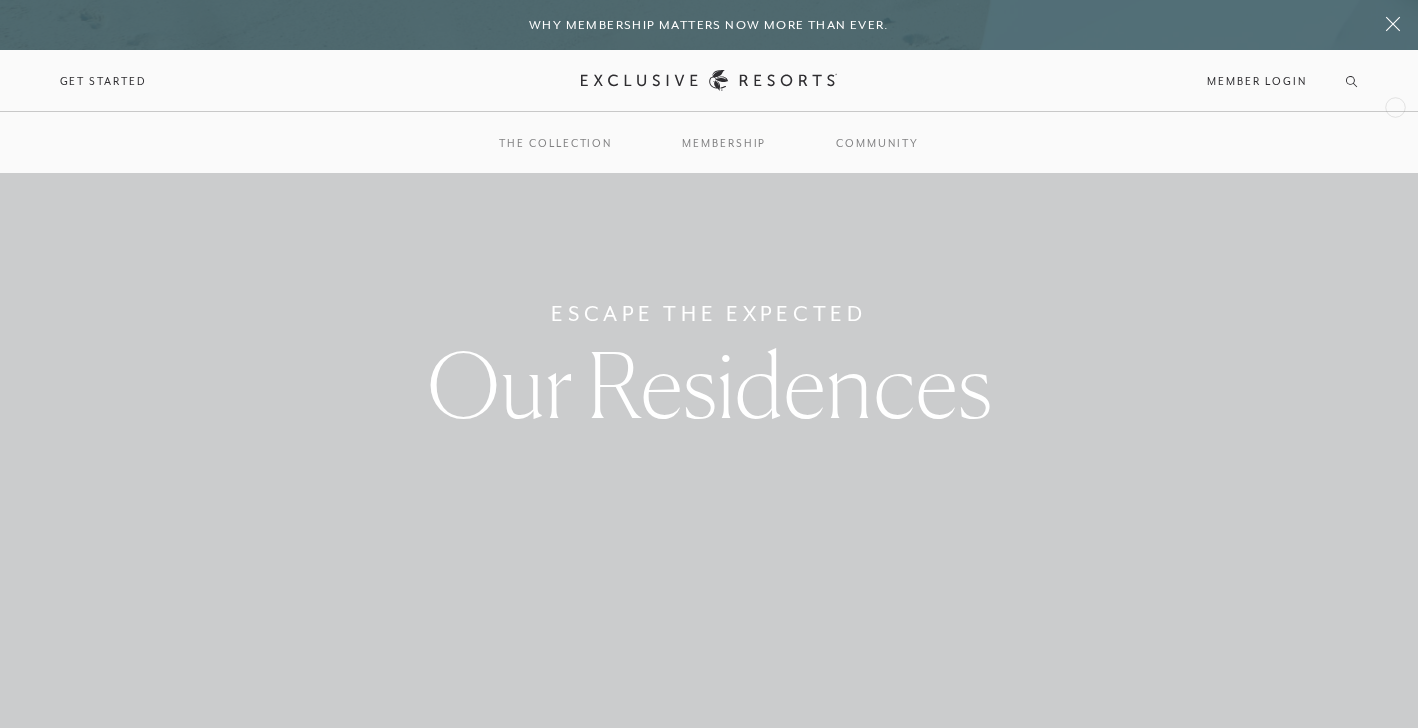 click on "For the Well-Traveled Future-Proof. Passport-Ready. You can’t control the economy. But you can control how — and where — you spend your most valuable currency: time. As costs climb and markets fluctuate, The Club’s set-pricing model — backed by a $1B portfolio of owned and operated real estate — offers something increasingly rare: value you can plan around. READ MORE" at bounding box center [709, -364] 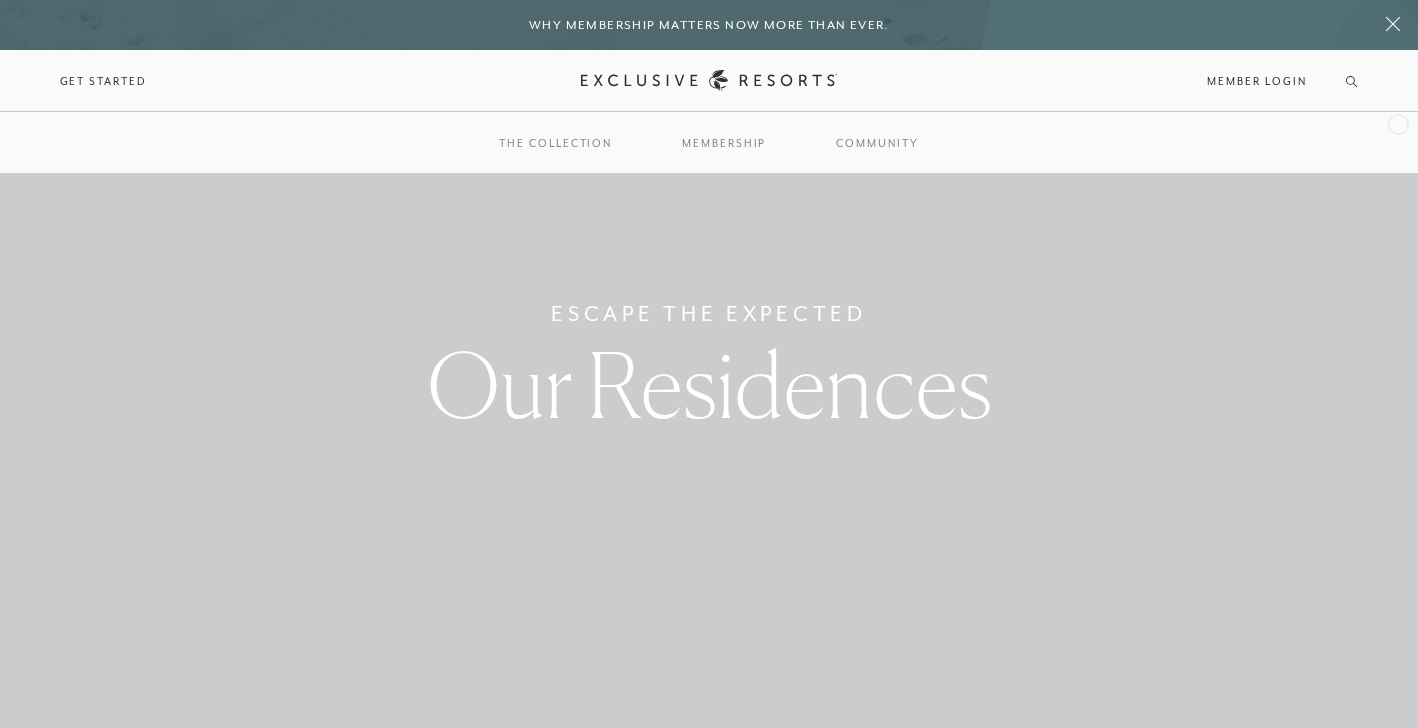 drag, startPoint x: 1398, startPoint y: 122, endPoint x: 1394, endPoint y: 141, distance: 19.416489 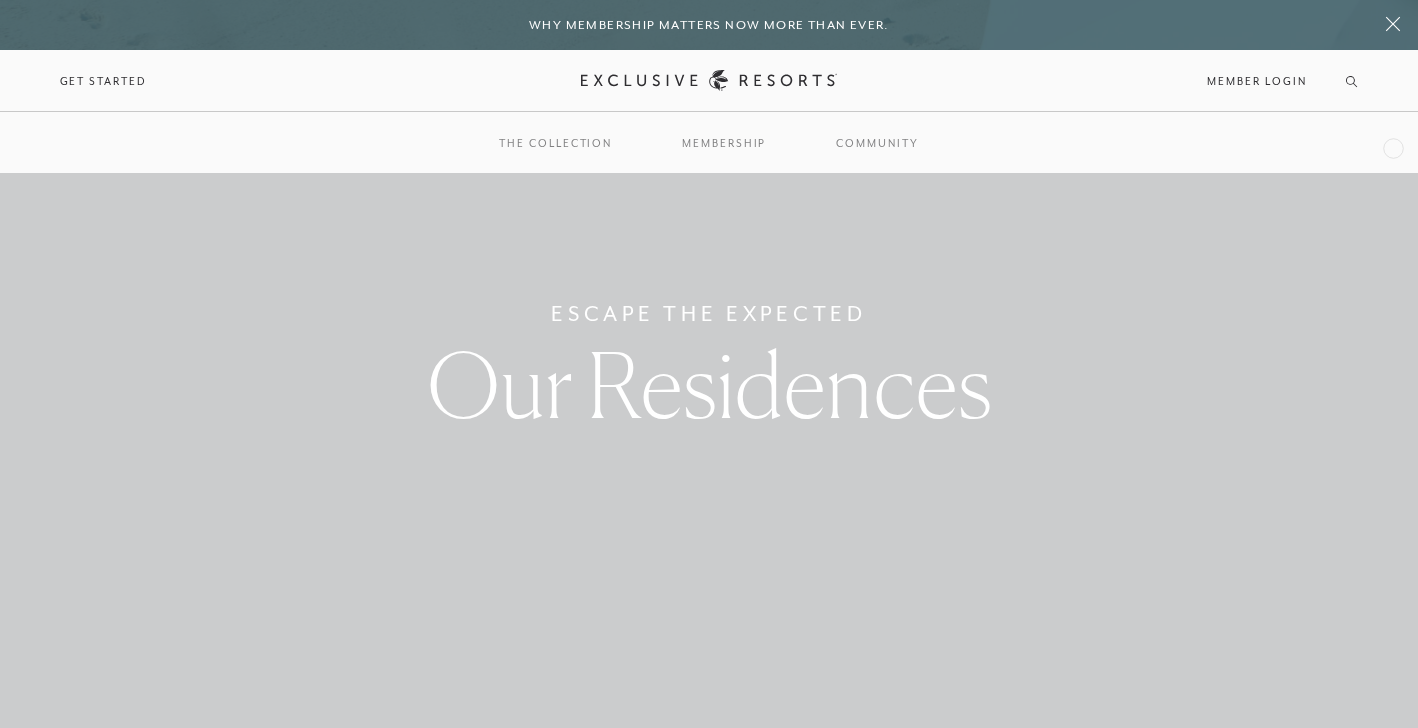 drag, startPoint x: 1393, startPoint y: 146, endPoint x: 1382, endPoint y: 180, distance: 35.735138 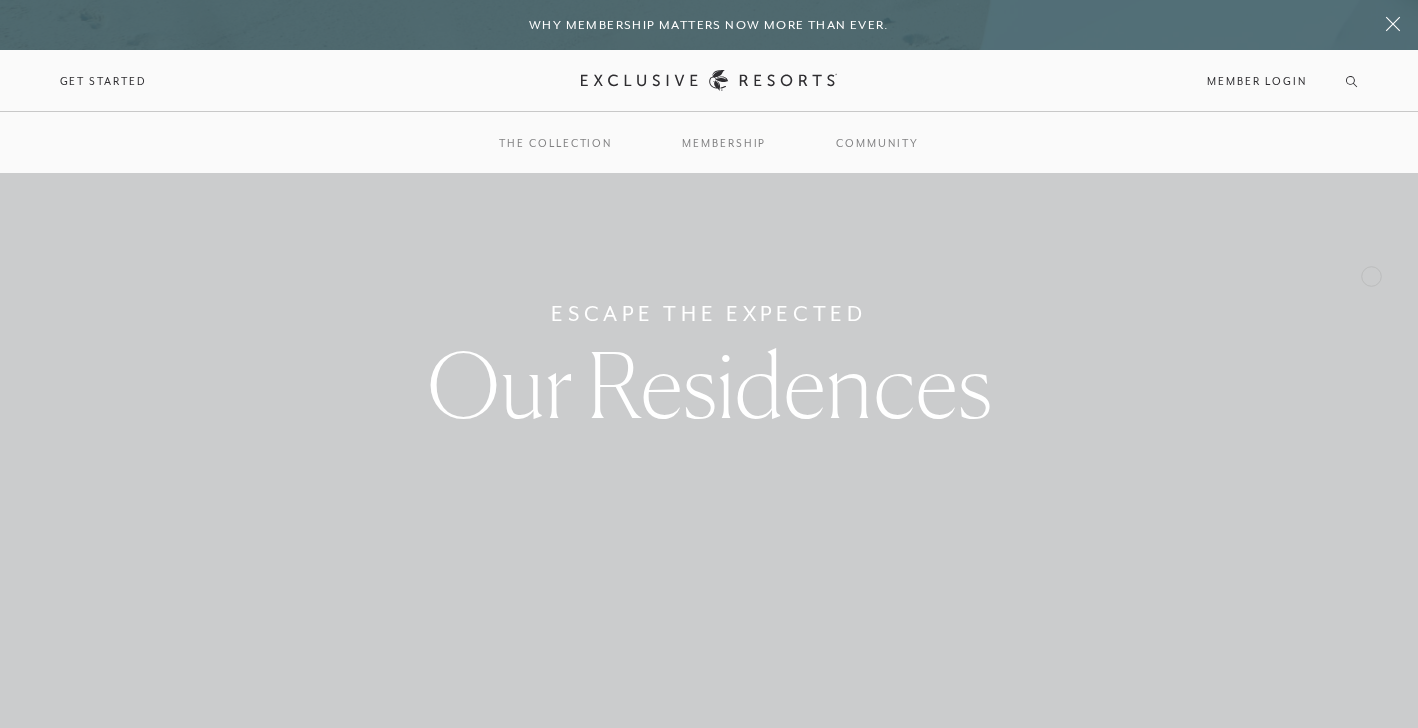 drag, startPoint x: 1374, startPoint y: 256, endPoint x: 1364, endPoint y: 366, distance: 110.45361 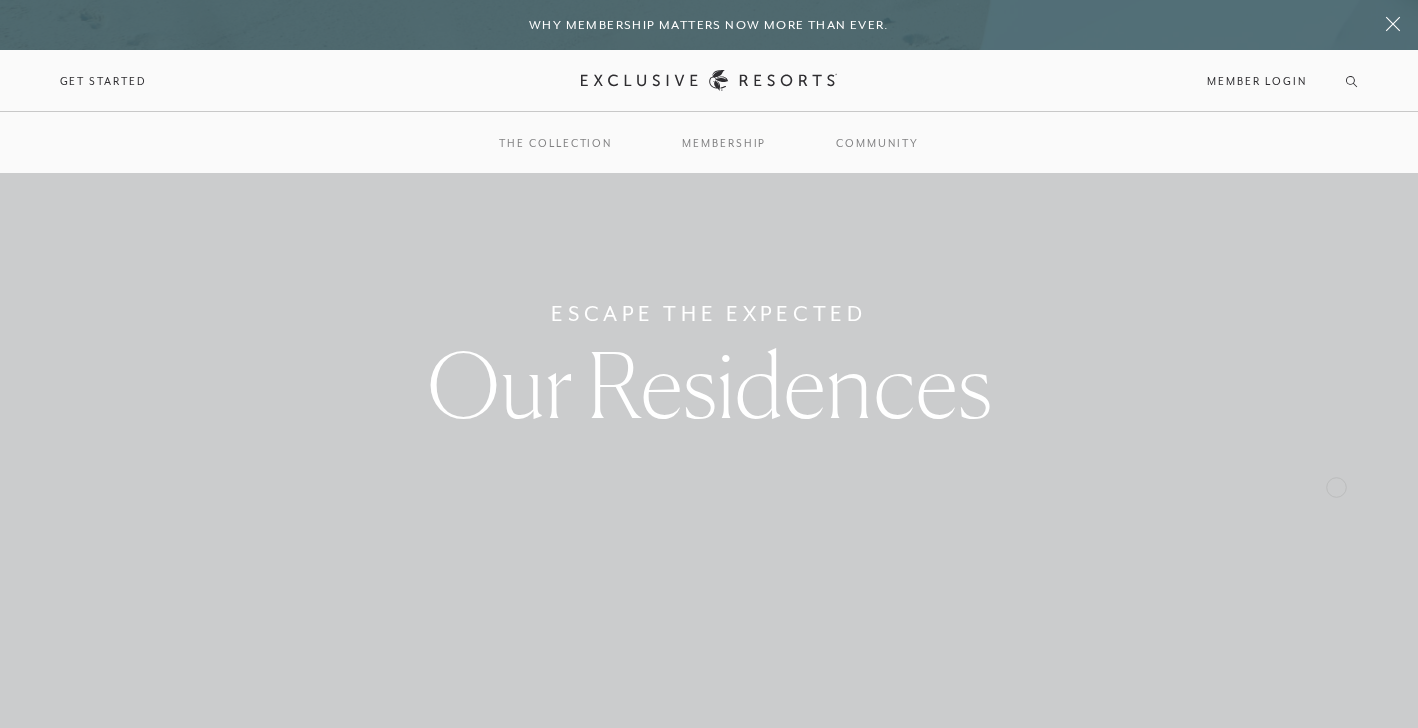 drag, startPoint x: 1336, startPoint y: 485, endPoint x: 1334, endPoint y: 513, distance: 28.071337 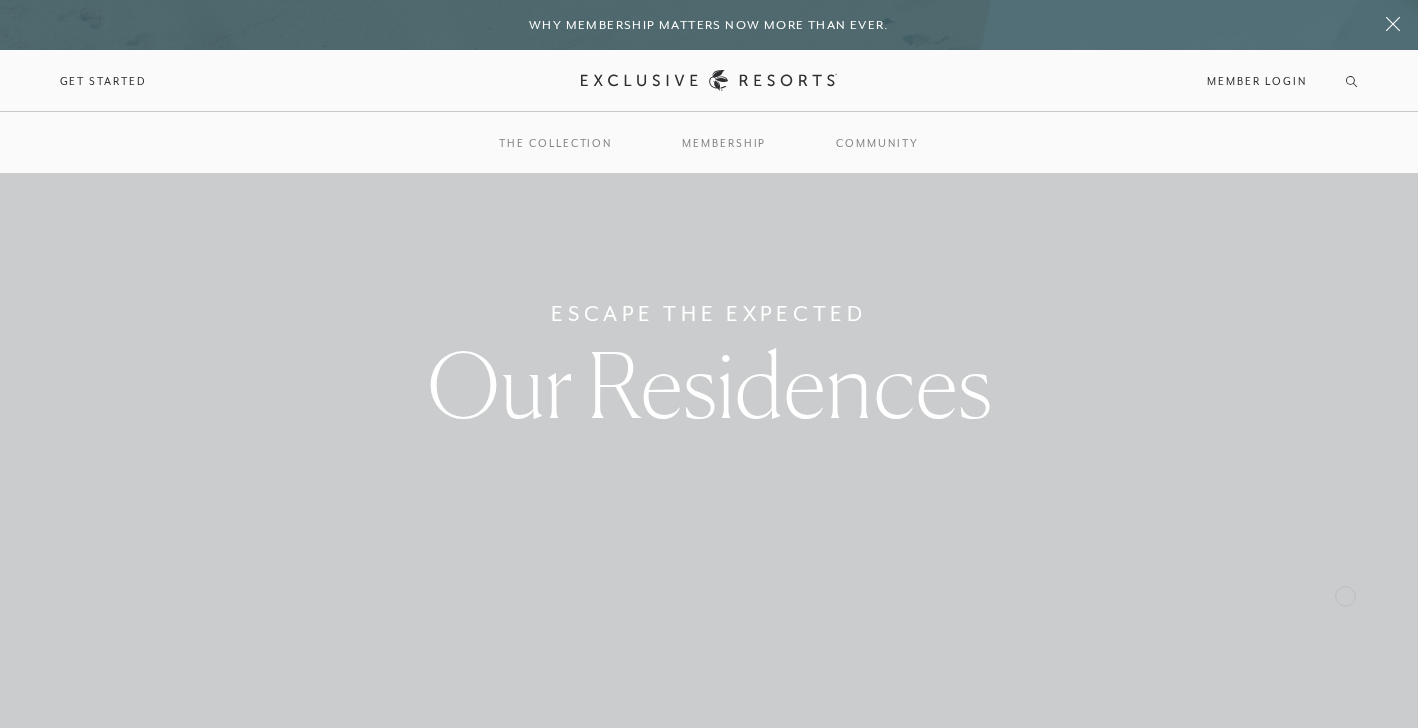 click on "For the Well-Traveled Future-Proof. Passport-Ready. You can’t control the economy. But you can control how — and where — you spend your most valuable currency: time. As costs climb and markets fluctuate, The Club’s set-pricing model — backed by a $1B portfolio of owned and operated real estate — offers something increasingly rare: value you can plan around. READ MORE" at bounding box center [709, -364] 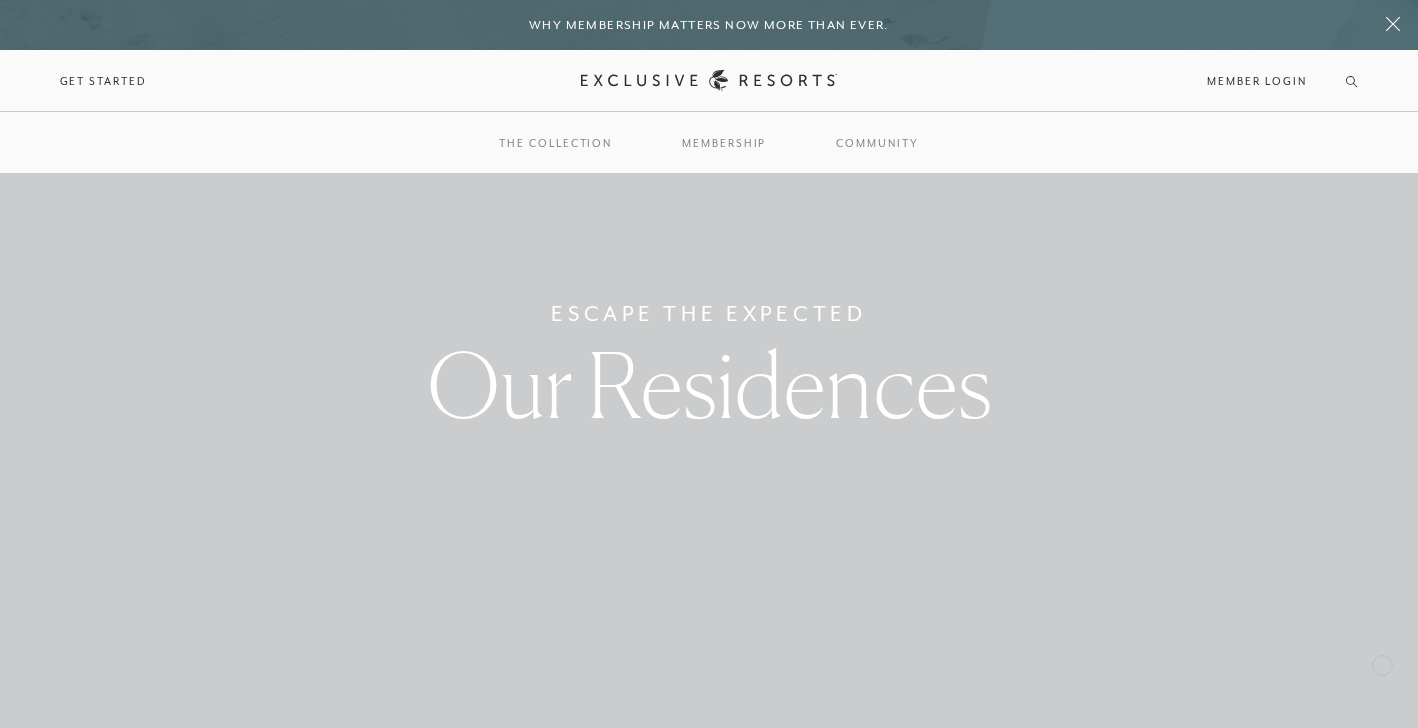 click on "For the Well-Traveled Future-Proof. Passport-Ready. You can’t control the economy. But you can control how — and where — you spend your most valuable currency: time. As costs climb and markets fluctuate, The Club’s set-pricing model — backed by a $1B portfolio of owned and operated real estate — offers something increasingly rare: value you can plan around. READ MORE" at bounding box center [709, -364] 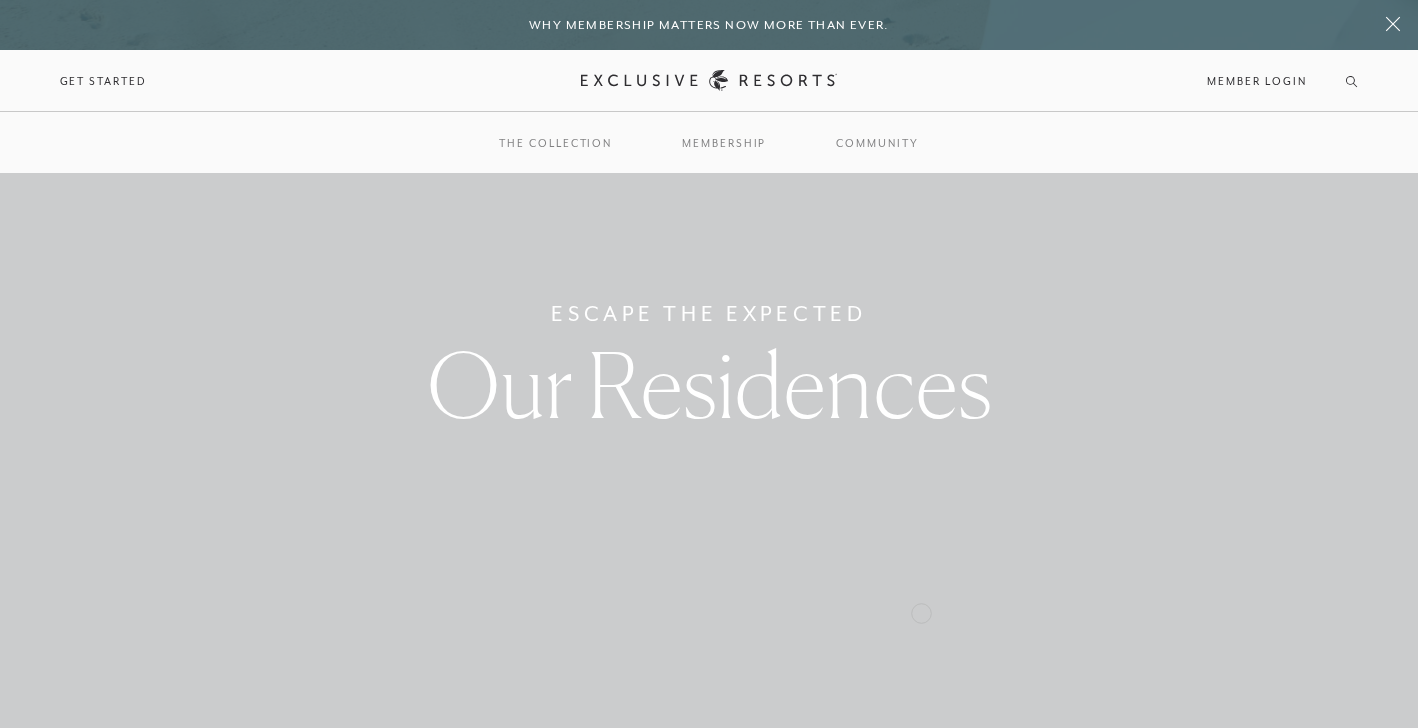 drag, startPoint x: 1358, startPoint y: 670, endPoint x: 312, endPoint y: 587, distance: 1049.2878 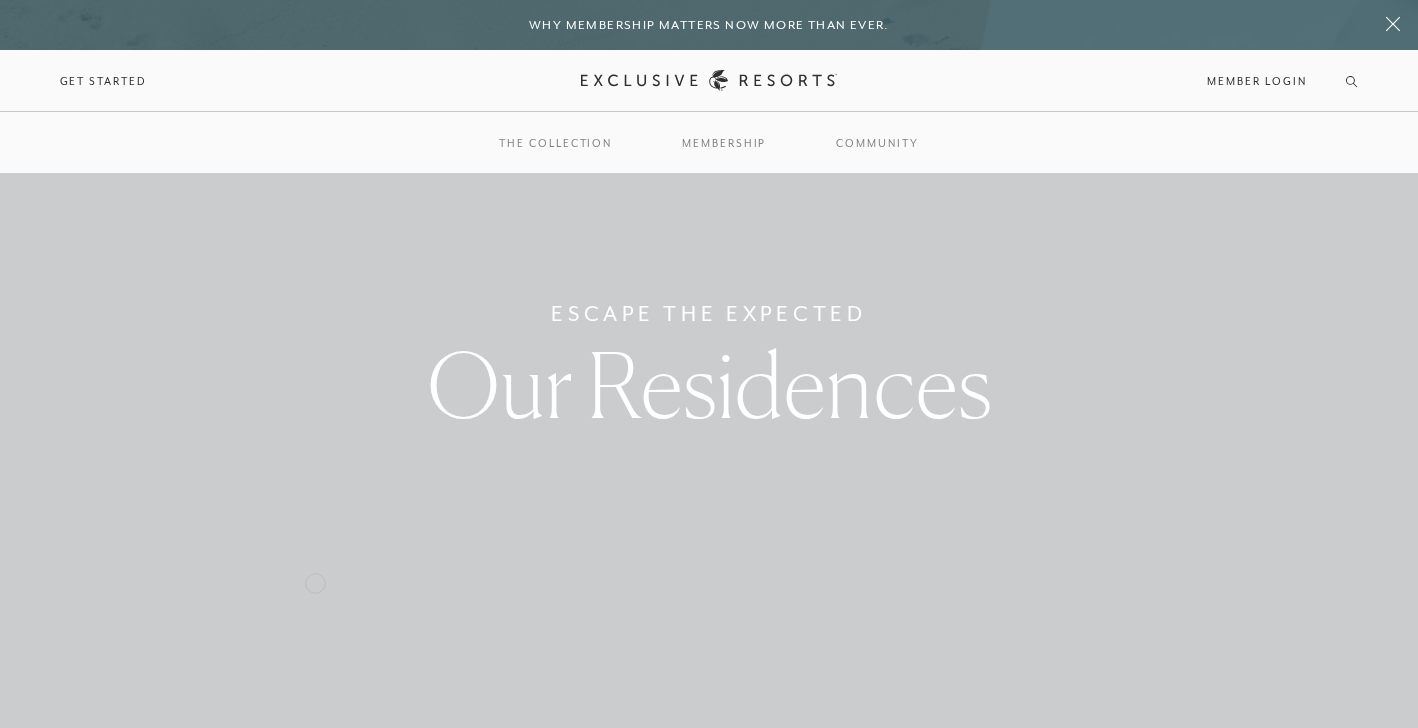 click on "For the Well-Traveled Future-Proof. Passport-Ready. You can’t control the economy. But you can control how — and where — you spend your most valuable currency: time. As costs climb and markets fluctuate, The Club’s set-pricing model — backed by a $1B portfolio of owned and operated real estate — offers something increasingly rare: value you can plan around. READ MORE" at bounding box center (709, -364) 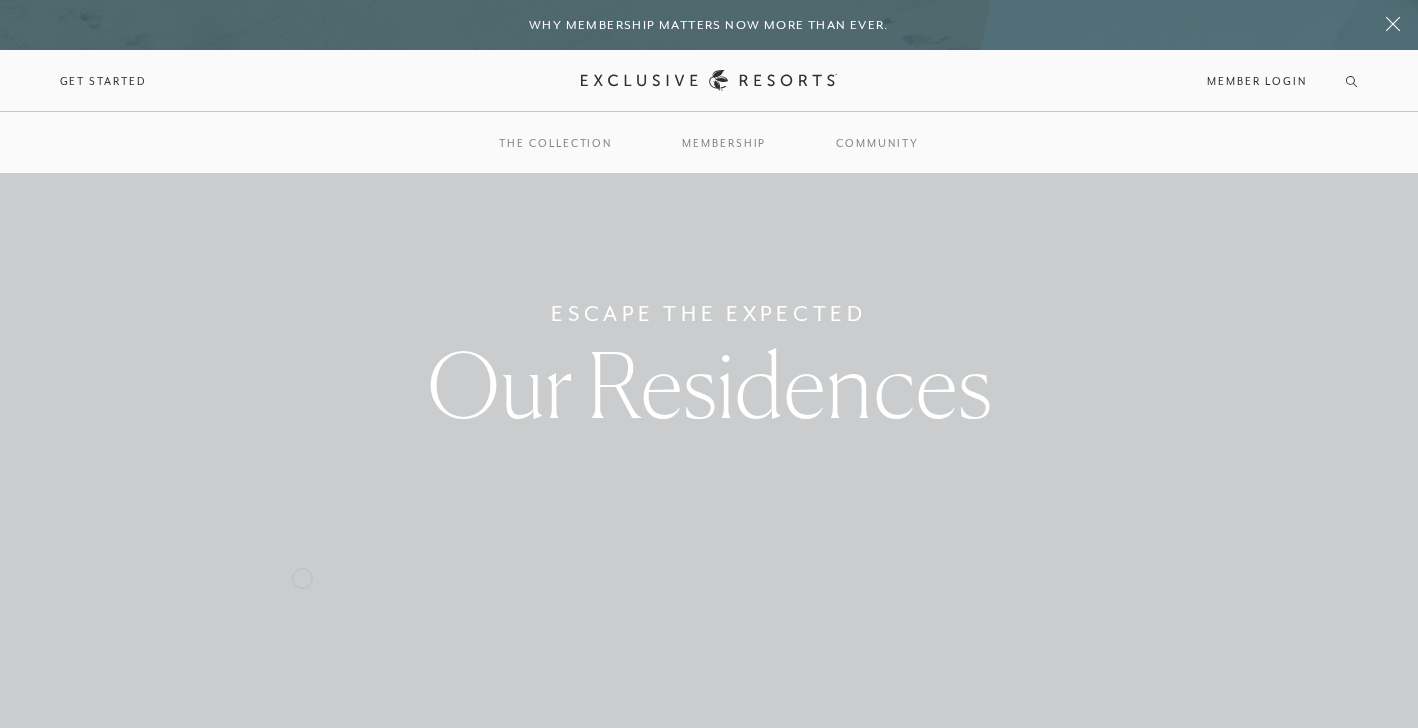 click on "For the Well-Traveled Future-Proof. Passport-Ready. You can’t control the economy. But you can control how — and where — you spend your most valuable currency: time. As costs climb and markets fluctuate, The Club’s set-pricing model — backed by a $1B portfolio of owned and operated real estate — offers something increasingly rare: value you can plan around. READ MORE" at bounding box center (709, -364) 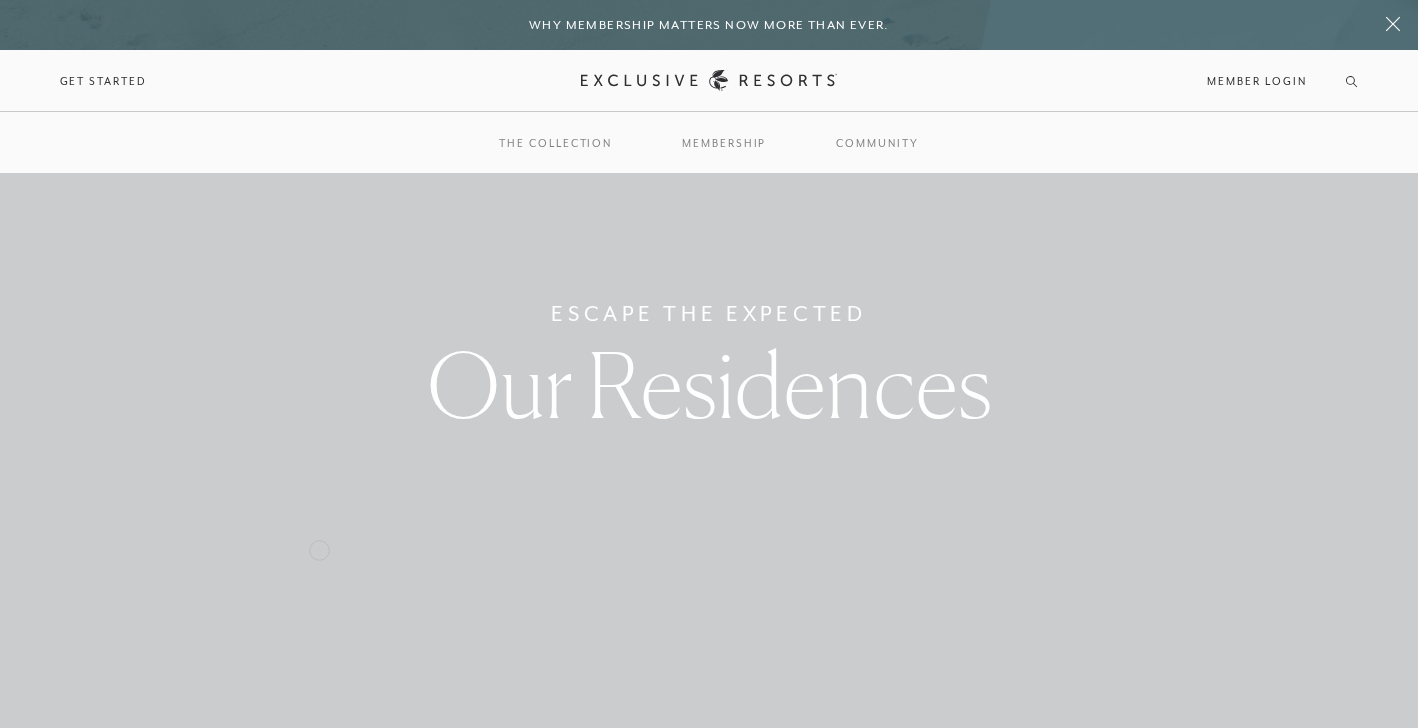 click on "For the Well-Traveled Future-Proof. Passport-Ready. You can’t control the economy. But you can control how — and where — you spend your most valuable currency: time. As costs climb and markets fluctuate, The Club’s set-pricing model — backed by a $1B portfolio of owned and operated real estate — offers something increasingly rare: value you can plan around. READ MORE" at bounding box center (709, -364) 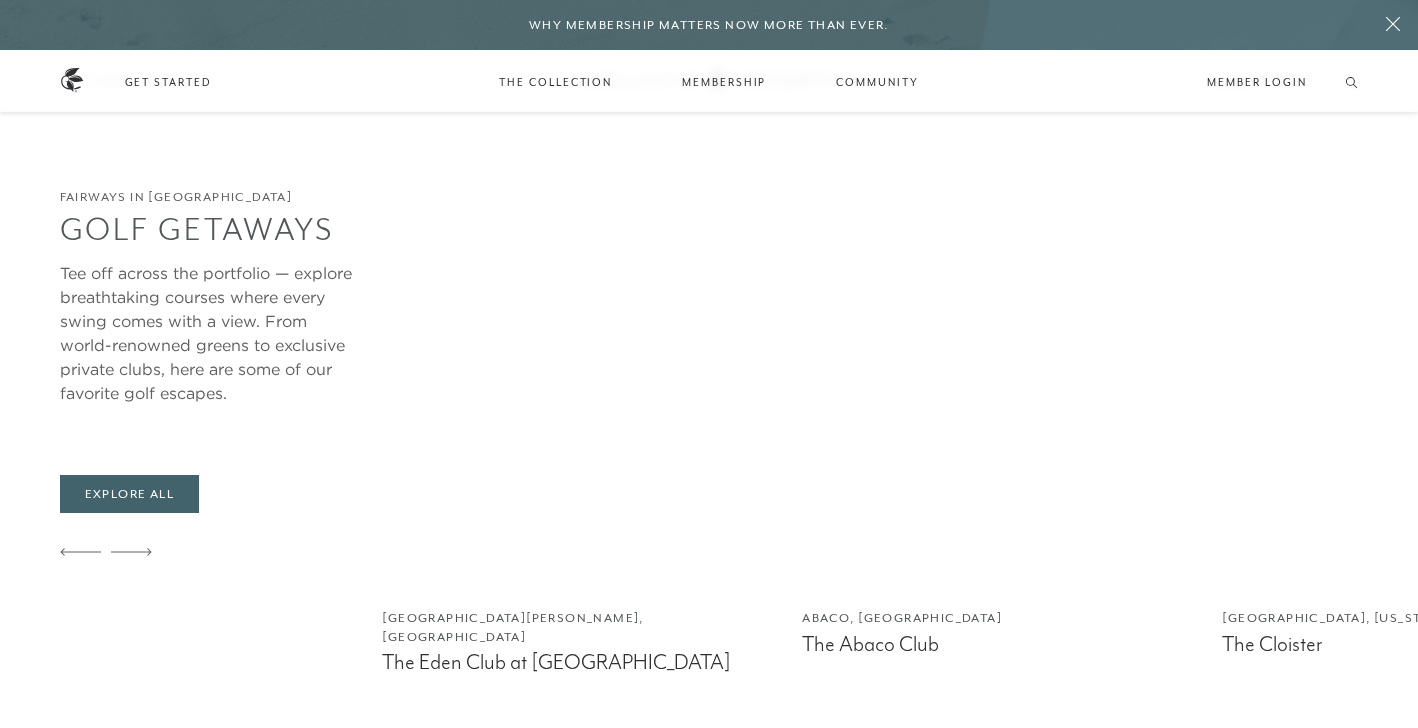scroll, scrollTop: 11078, scrollLeft: 0, axis: vertical 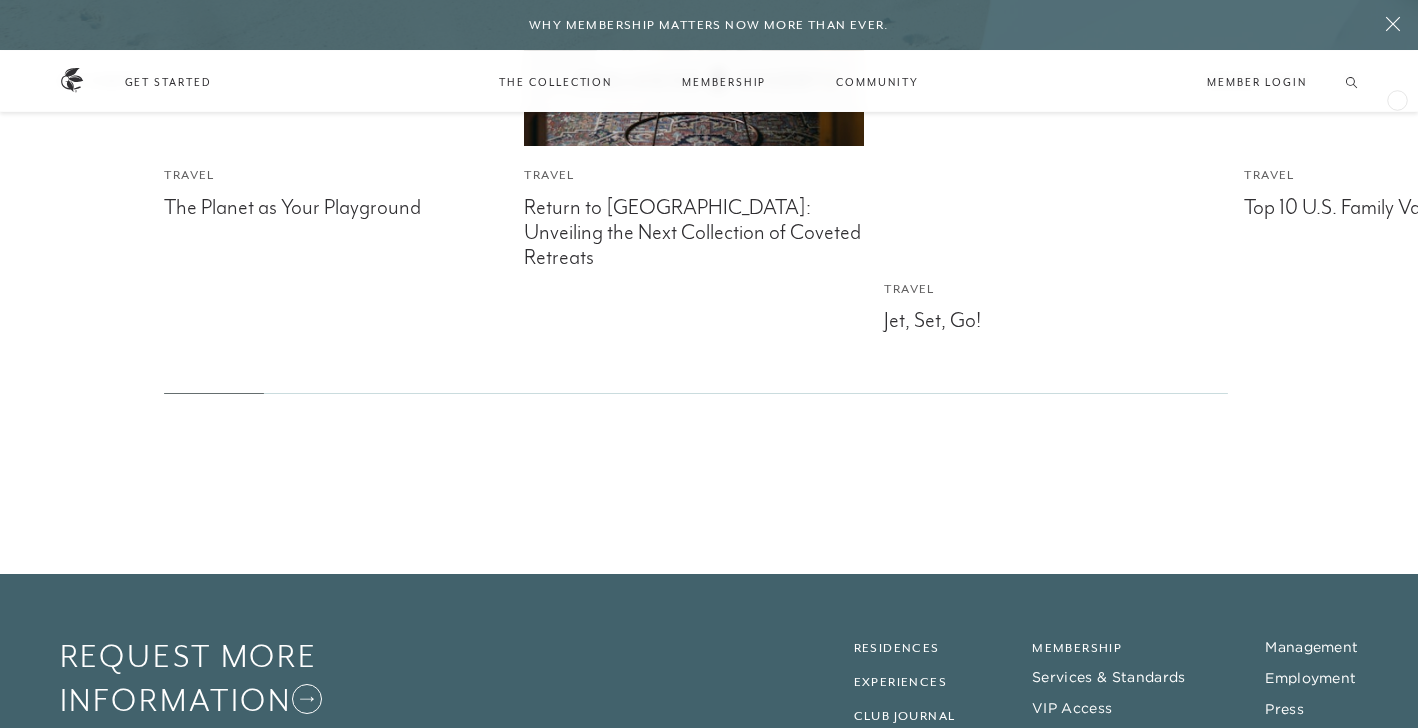 click on "For the Well-Traveled Future-Proof. Passport-Ready. You can’t control the economy. But you can control how — and where — you spend your most valuable currency: time. As costs climb and markets fluctuate, The Club’s set-pricing model — backed by a $1B portfolio of owned and operated real estate — offers something increasingly rare: value you can plan around. READ MORE" at bounding box center [709, -364] 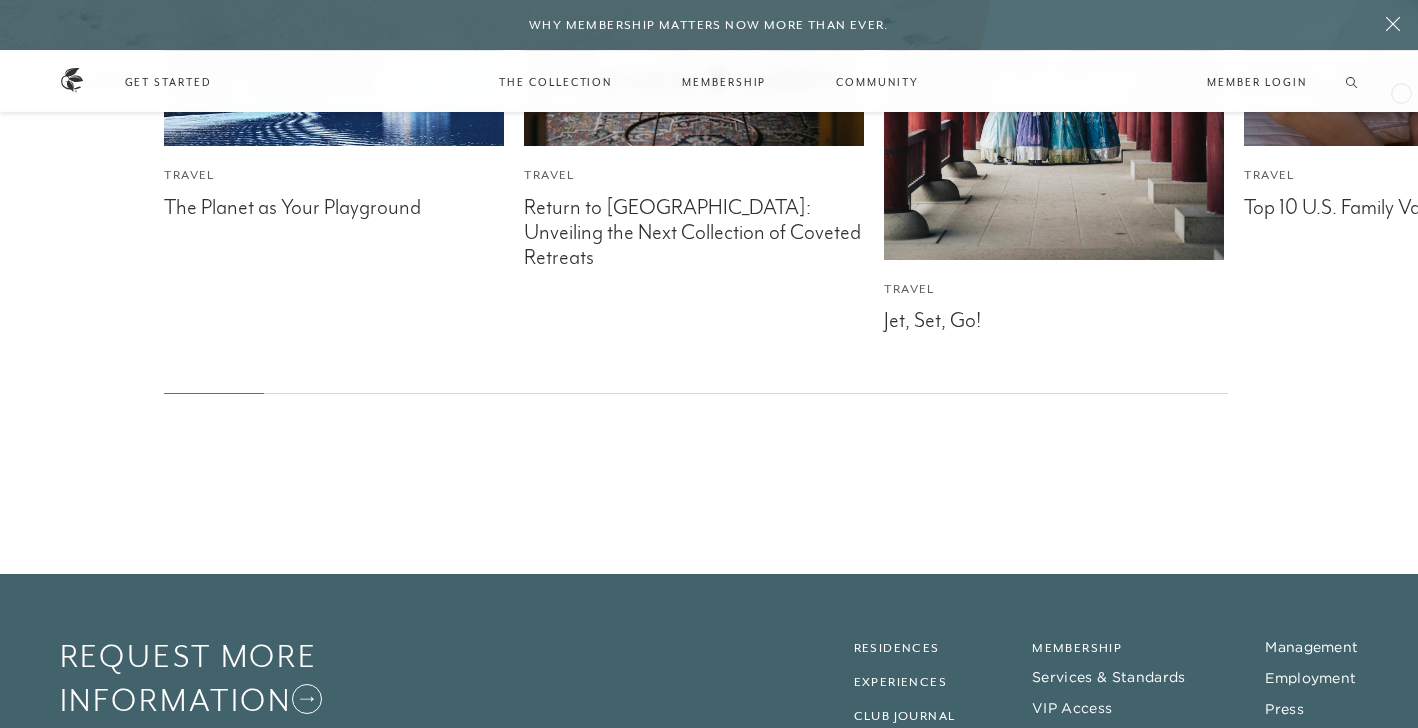 click on "For the Well-Traveled Future-Proof. Passport-Ready. You can’t control the economy. But you can control how — and where — you spend your most valuable currency: time. As costs climb and markets fluctuate, The Club’s set-pricing model — backed by a $1B portfolio of owned and operated real estate — offers something increasingly rare: value you can plan around. READ MORE" at bounding box center (709, -364) 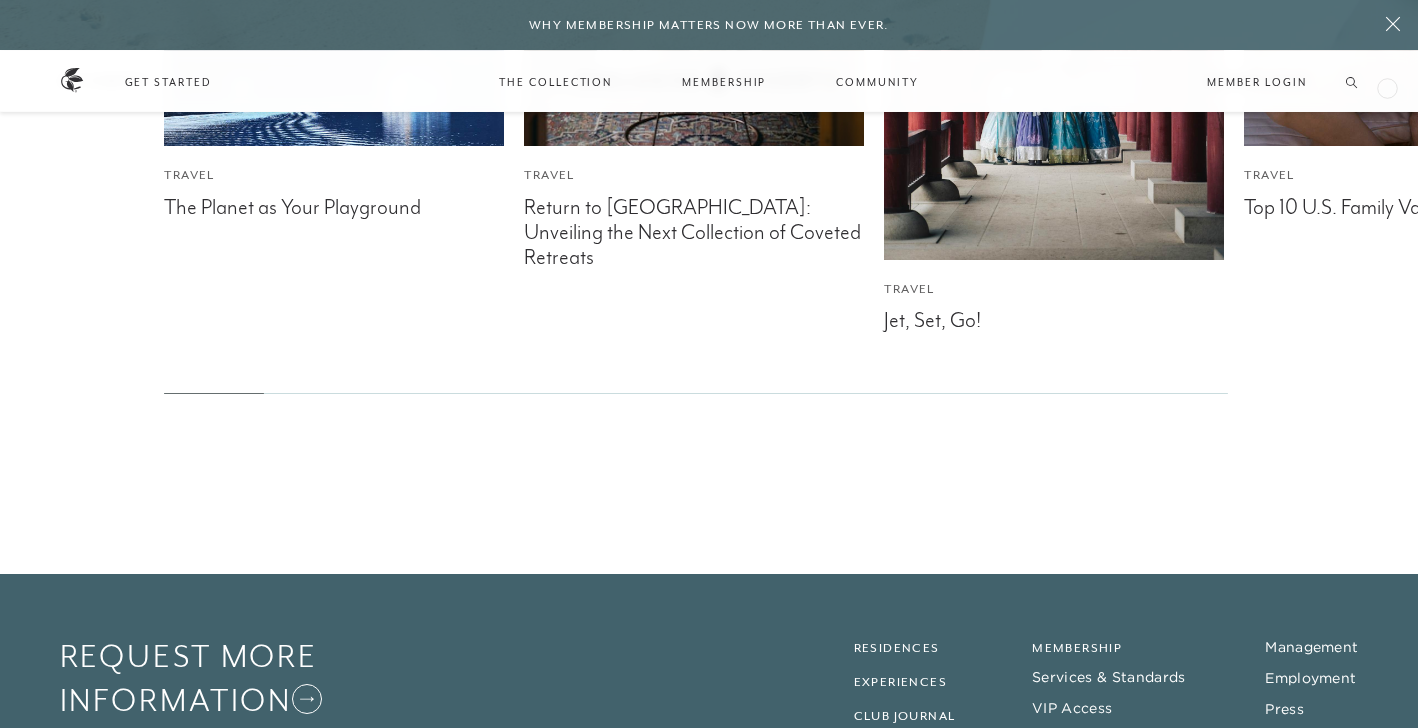 click on "For the Well-Traveled Future-Proof. Passport-Ready. You can’t control the economy. But you can control how — and where — you spend your most valuable currency: time. As costs climb and markets fluctuate, The Club’s set-pricing model — backed by a $1B portfolio of owned and operated real estate — offers something increasingly rare: value you can plan around. READ MORE" at bounding box center (709, -364) 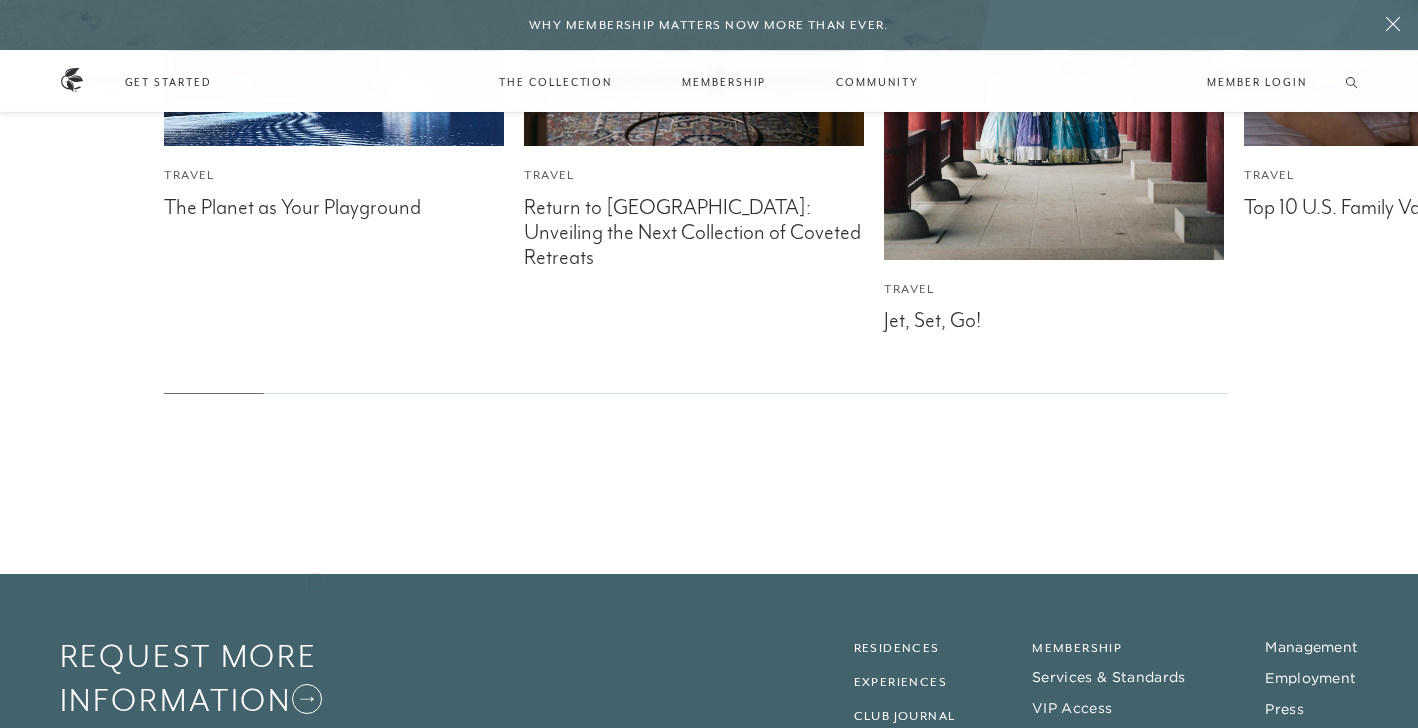 click on "For the Well-Traveled Future-Proof. Passport-Ready. You can’t control the economy. But you can control how — and where — you spend your most valuable currency: time. As costs climb and markets fluctuate, The Club’s set-pricing model — backed by a $1B portfolio of owned and operated real estate — offers something increasingly rare: value you can plan around. READ MORE" at bounding box center (709, -364) 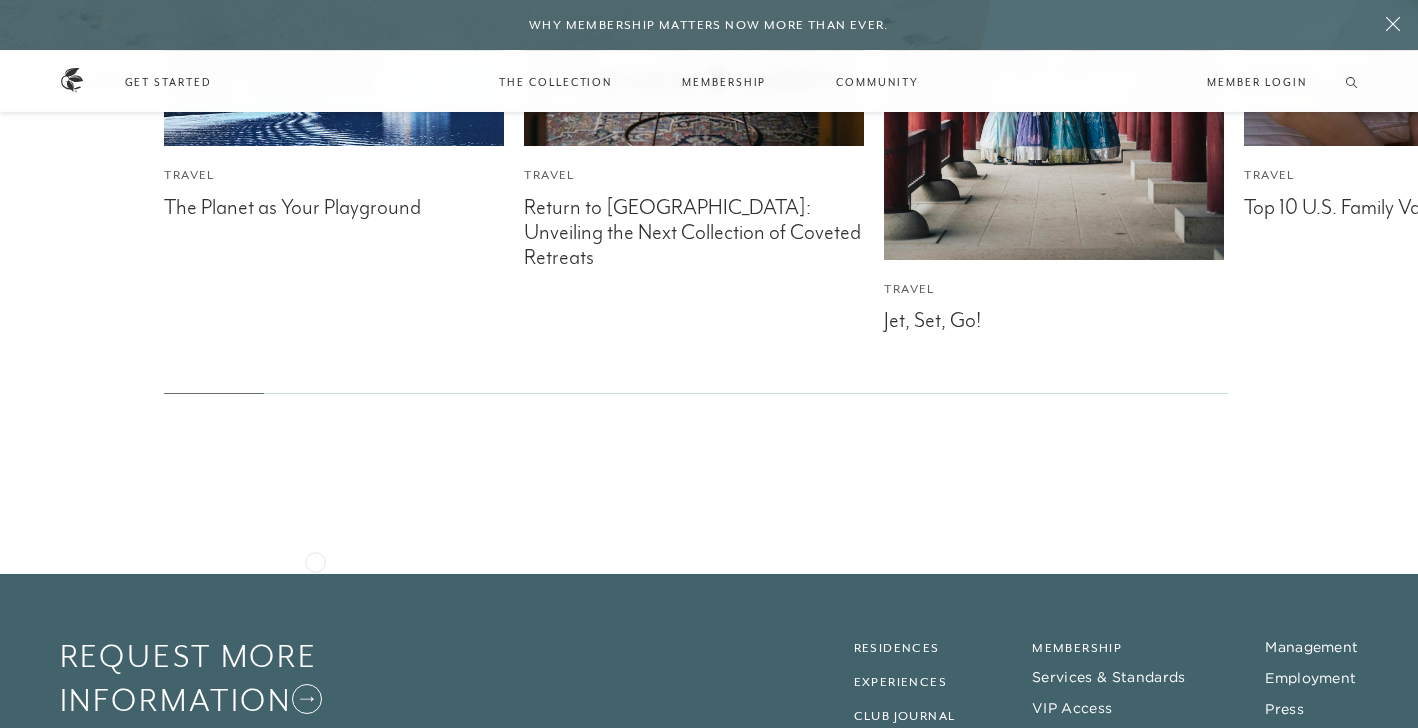 click on "For the Well-Traveled Future-Proof. Passport-Ready. You can’t control the economy. But you can control how — and where — you spend your most valuable currency: time. As costs climb and markets fluctuate, The Club’s set-pricing model — backed by a $1B portfolio of owned and operated real estate — offers something increasingly rare: value you can plan around. READ MORE" at bounding box center [709, -364] 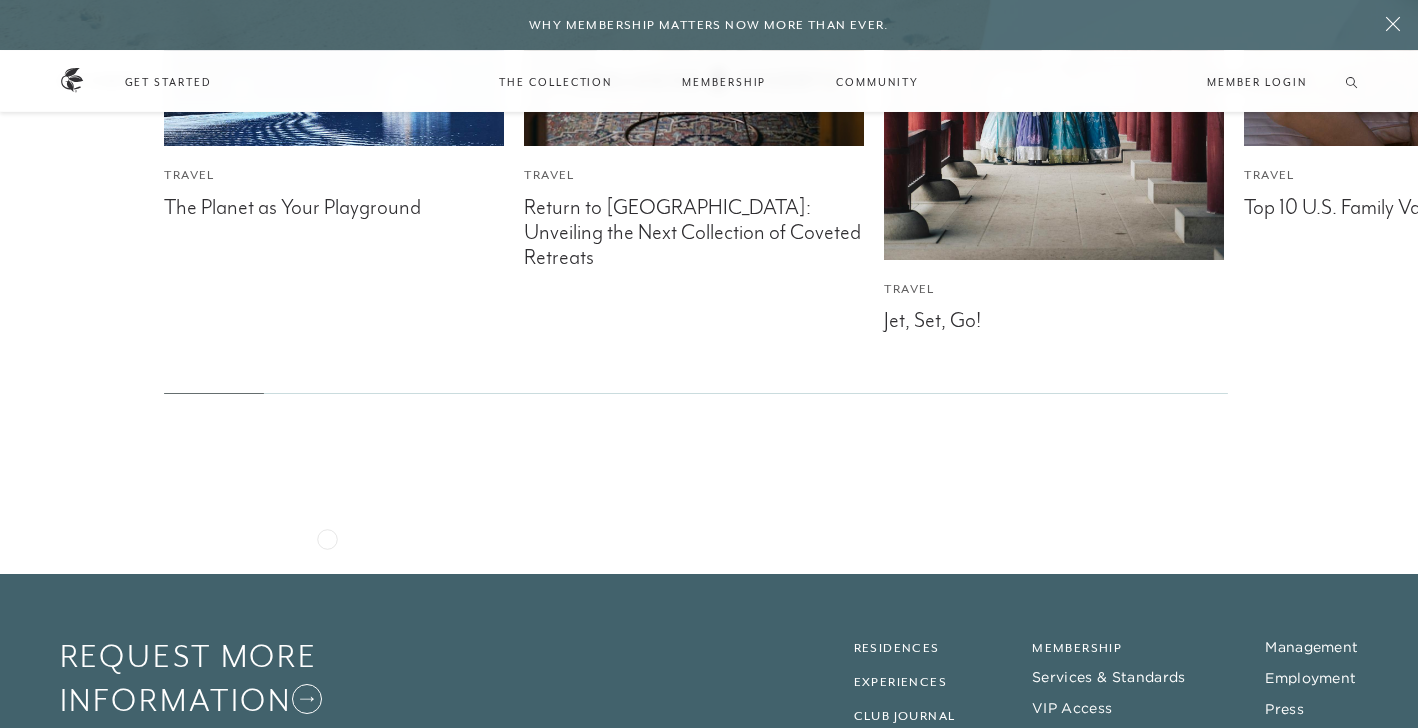 click on "For the Well-Traveled Future-Proof. Passport-Ready. You can’t control the economy. But you can control how — and where — you spend your most valuable currency: time. As costs climb and markets fluctuate, The Club’s set-pricing model — backed by a $1B portfolio of owned and operated real estate — offers something increasingly rare: value you can plan around. READ MORE" at bounding box center [709, -364] 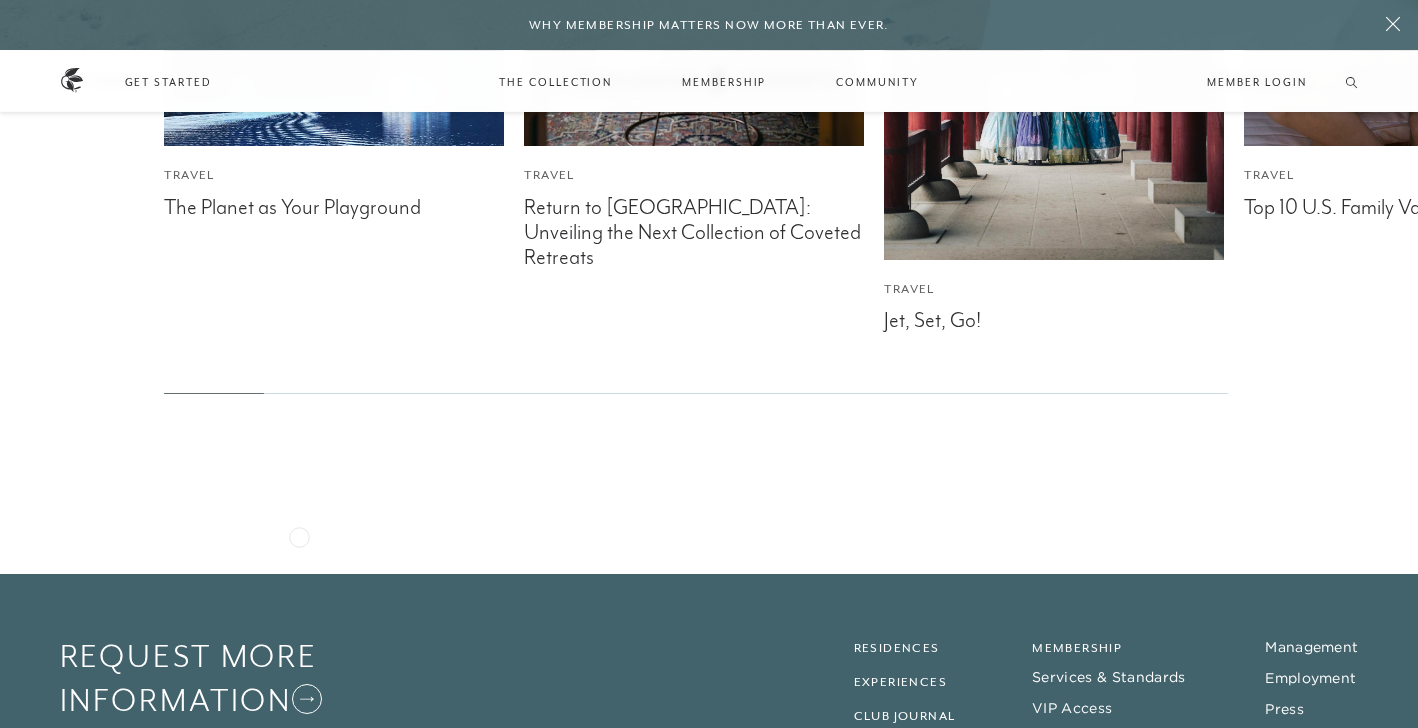 drag, startPoint x: 299, startPoint y: 535, endPoint x: 288, endPoint y: 540, distance: 12.083046 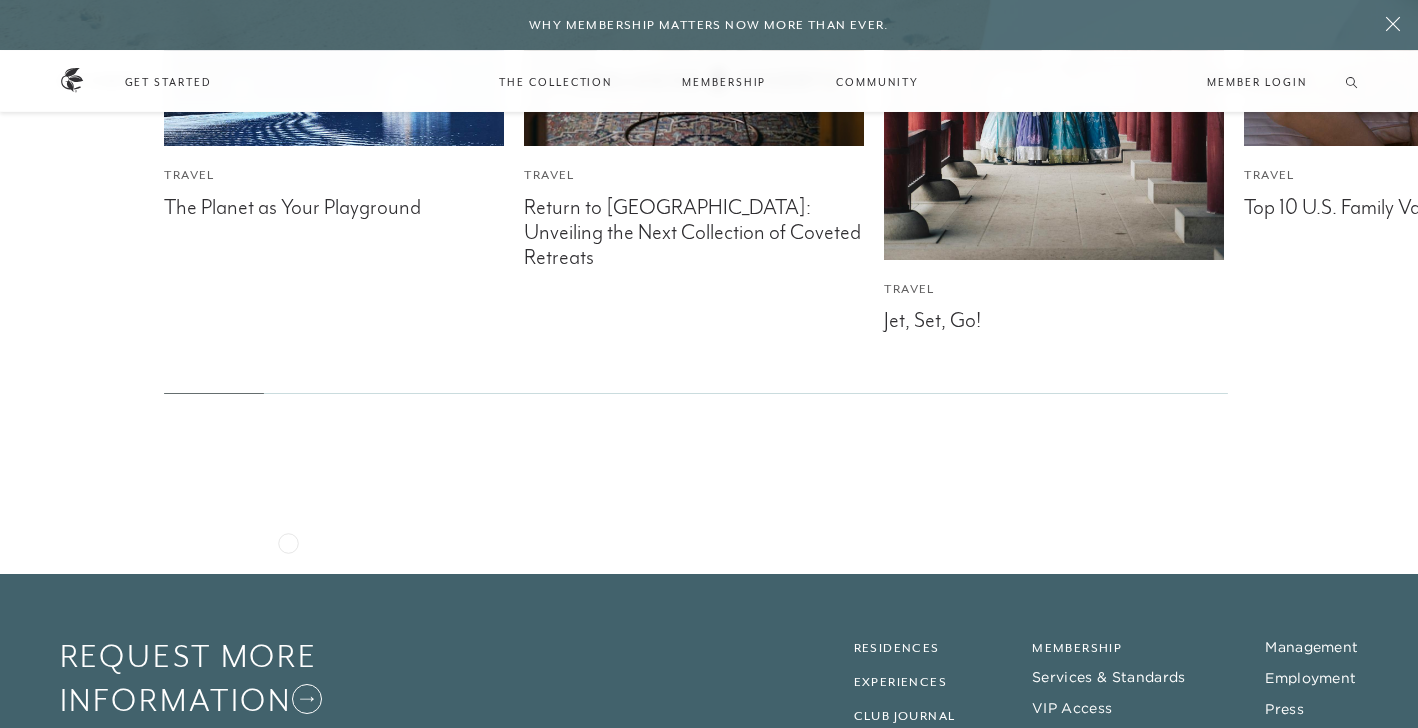drag, startPoint x: 288, startPoint y: 540, endPoint x: 292, endPoint y: 560, distance: 20.396078 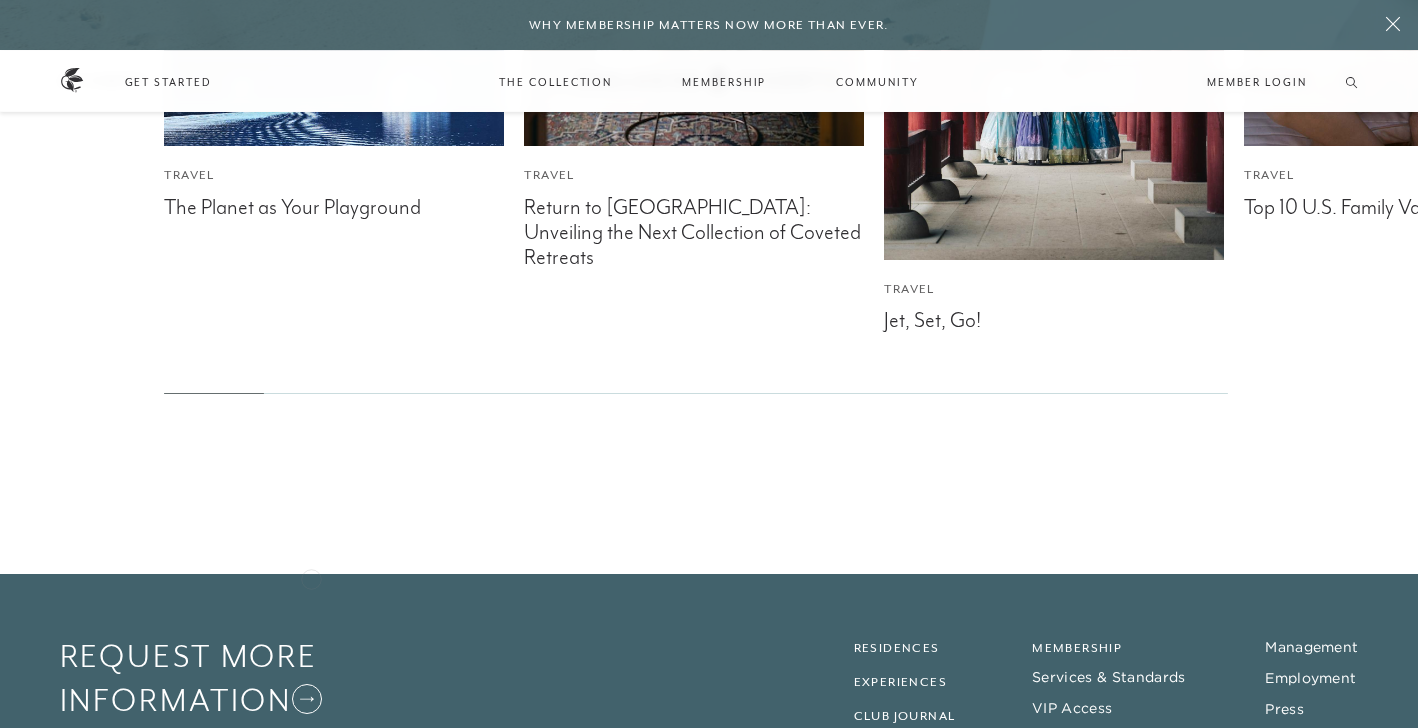 click on "For the Well-Traveled Future-Proof. Passport-Ready. You can’t control the economy. But you can control how — and where — you spend your most valuable currency: time. As costs climb and markets fluctuate, The Club’s set-pricing model — backed by a $1B portfolio of owned and operated real estate — offers something increasingly rare: value you can plan around. READ MORE" at bounding box center [709, -364] 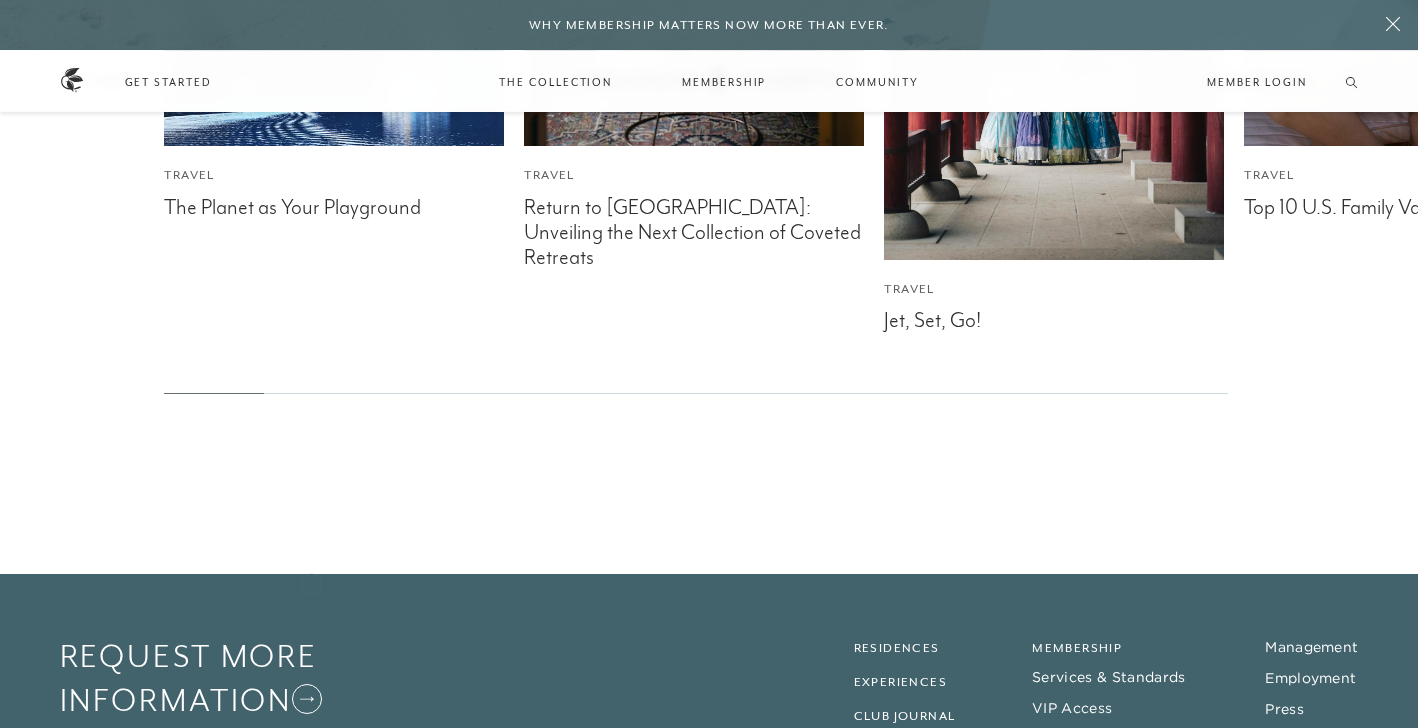 click on "For the Well-Traveled Future-Proof. Passport-Ready. You can’t control the economy. But you can control how — and where — you spend your most valuable currency: time. As costs climb and markets fluctuate, The Club’s set-pricing model — backed by a $1B portfolio of owned and operated real estate — offers something increasingly rare: value you can plan around. READ MORE" at bounding box center (709, -364) 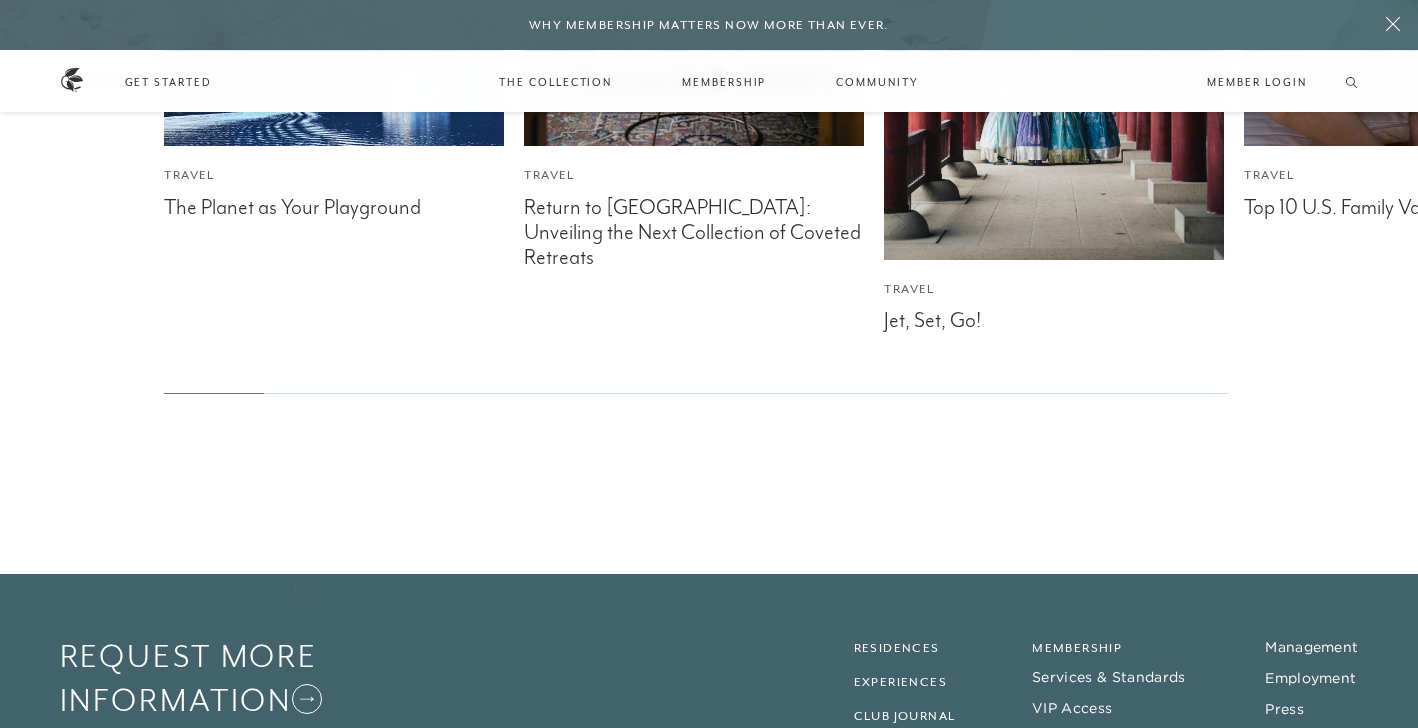 click on "For the Well-Traveled Future-Proof. Passport-Ready. You can’t control the economy. But you can control how — and where — you spend your most valuable currency: time. As costs climb and markets fluctuate, The Club’s set-pricing model — backed by a $1B portfolio of owned and operated real estate — offers something increasingly rare: value you can plan around. READ MORE" at bounding box center [709, -364] 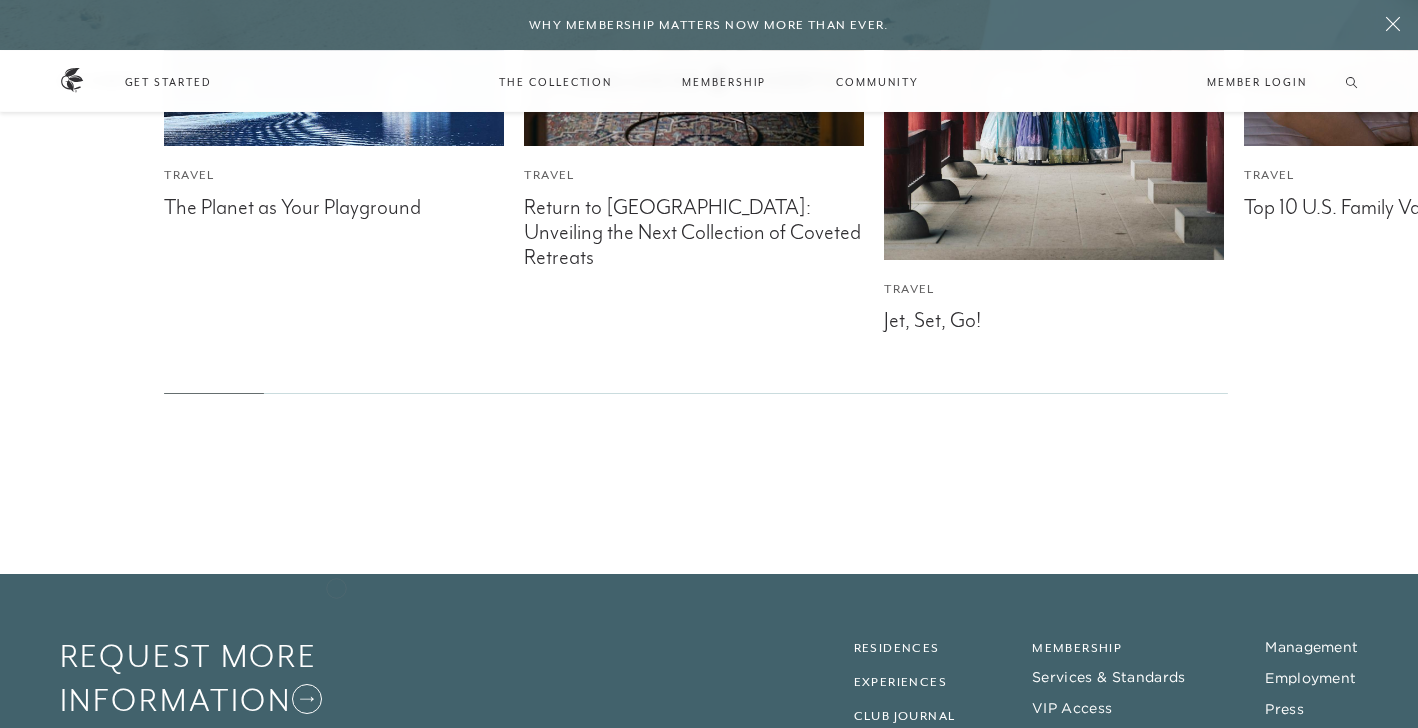 click on "For the Well-Traveled Future-Proof. Passport-Ready. You can’t control the economy. But you can control how — and where — you spend your most valuable currency: time. As costs climb and markets fluctuate, The Club’s set-pricing model — backed by a $1B portfolio of owned and operated real estate — offers something increasingly rare: value you can plan around. READ MORE" at bounding box center (709, -364) 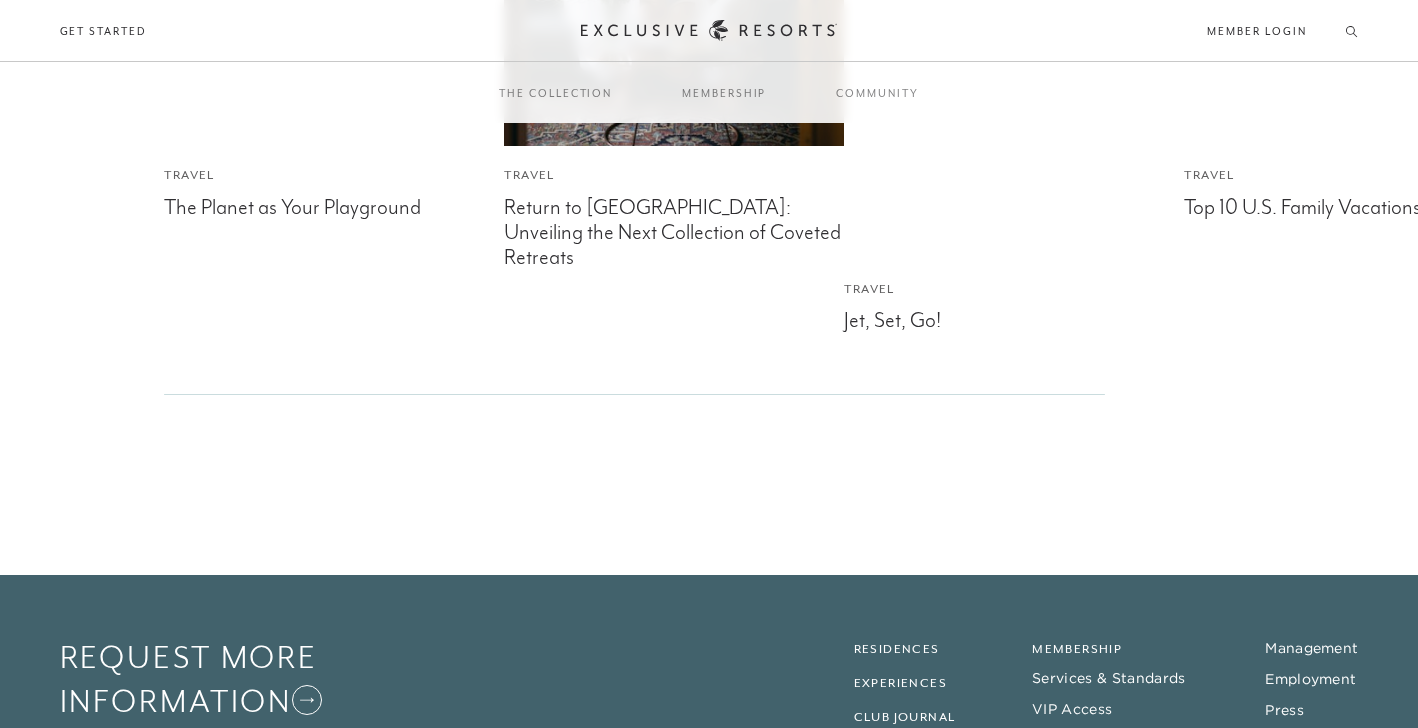 scroll, scrollTop: 11078, scrollLeft: 0, axis: vertical 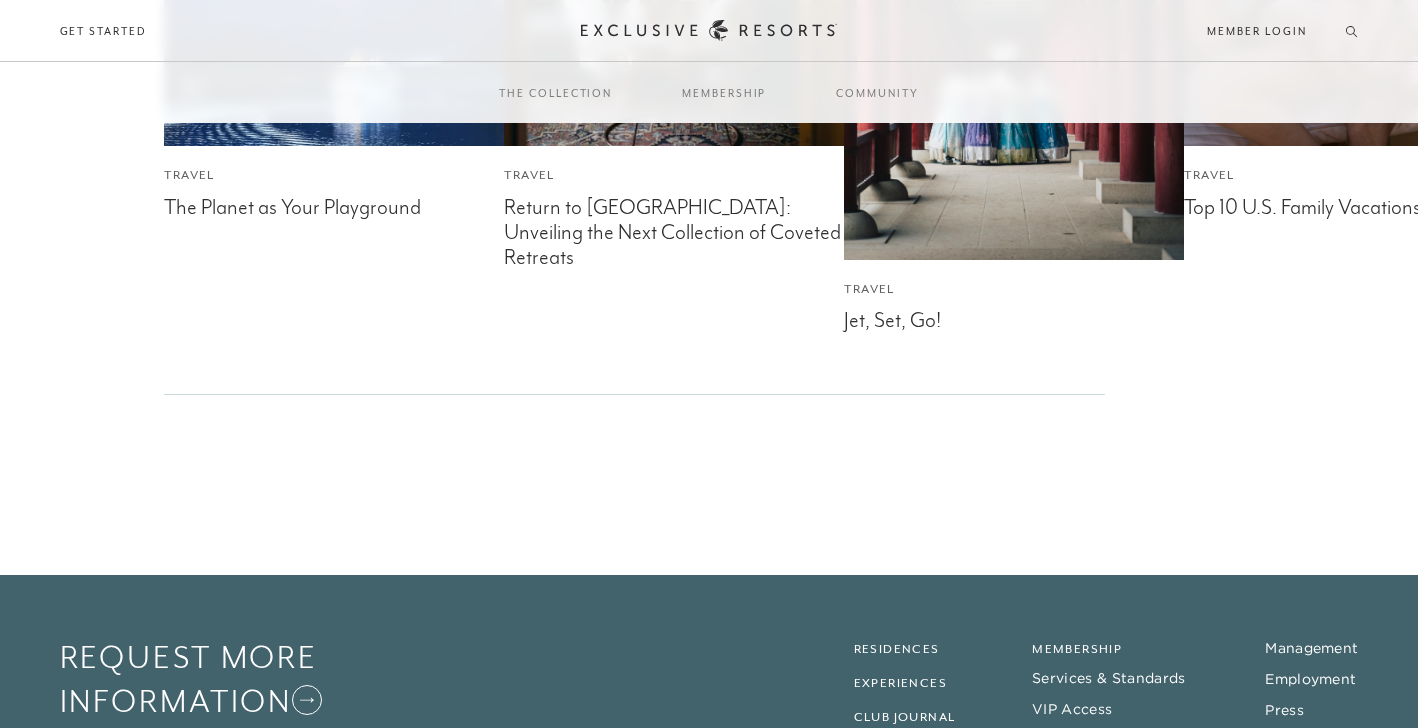click on "For the Well-Traveled Future-Proof. Passport-Ready. You can’t control the economy. But you can control how — and where — you spend your most valuable currency: time. As costs climb and markets fluctuate, The Club’s set-pricing model — backed by a $1B portfolio of owned and operated real estate — offers something increasingly rare: value you can plan around. READ MORE" at bounding box center (709, -364) 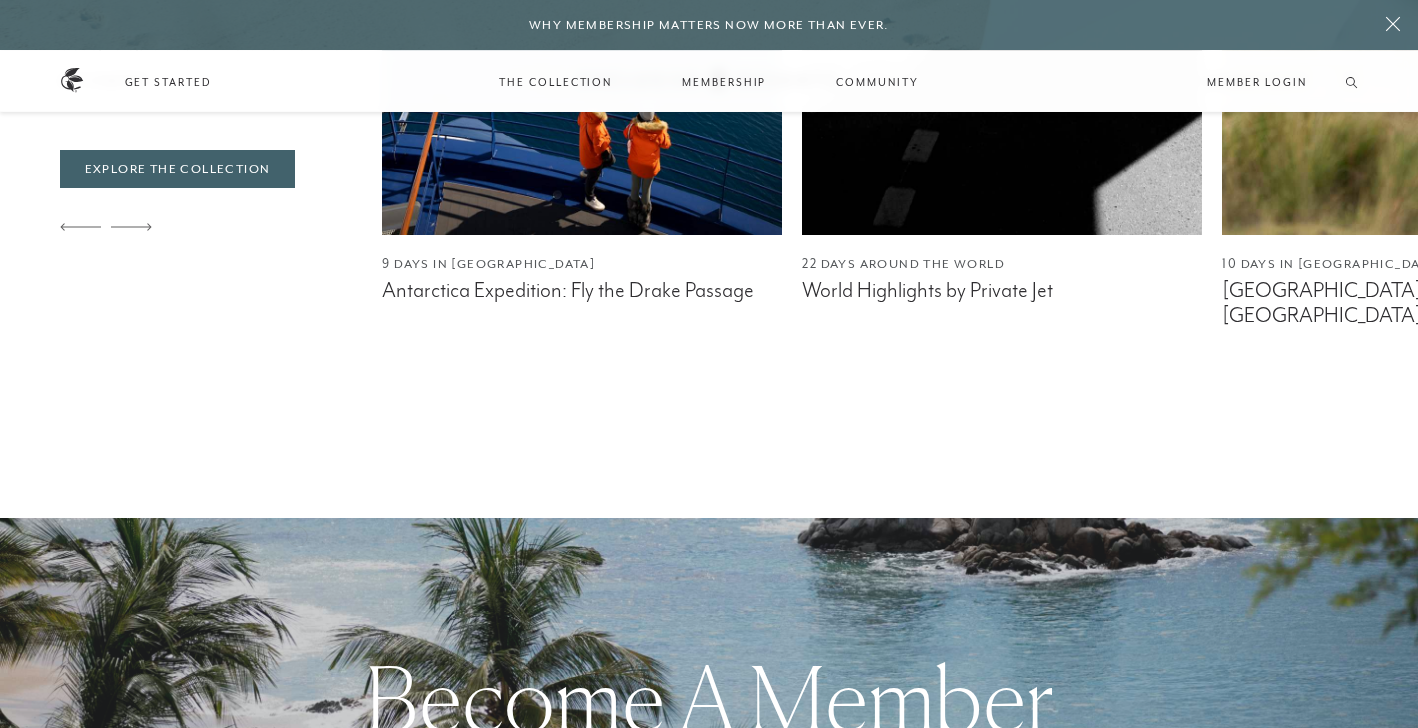 scroll, scrollTop: 11078, scrollLeft: 0, axis: vertical 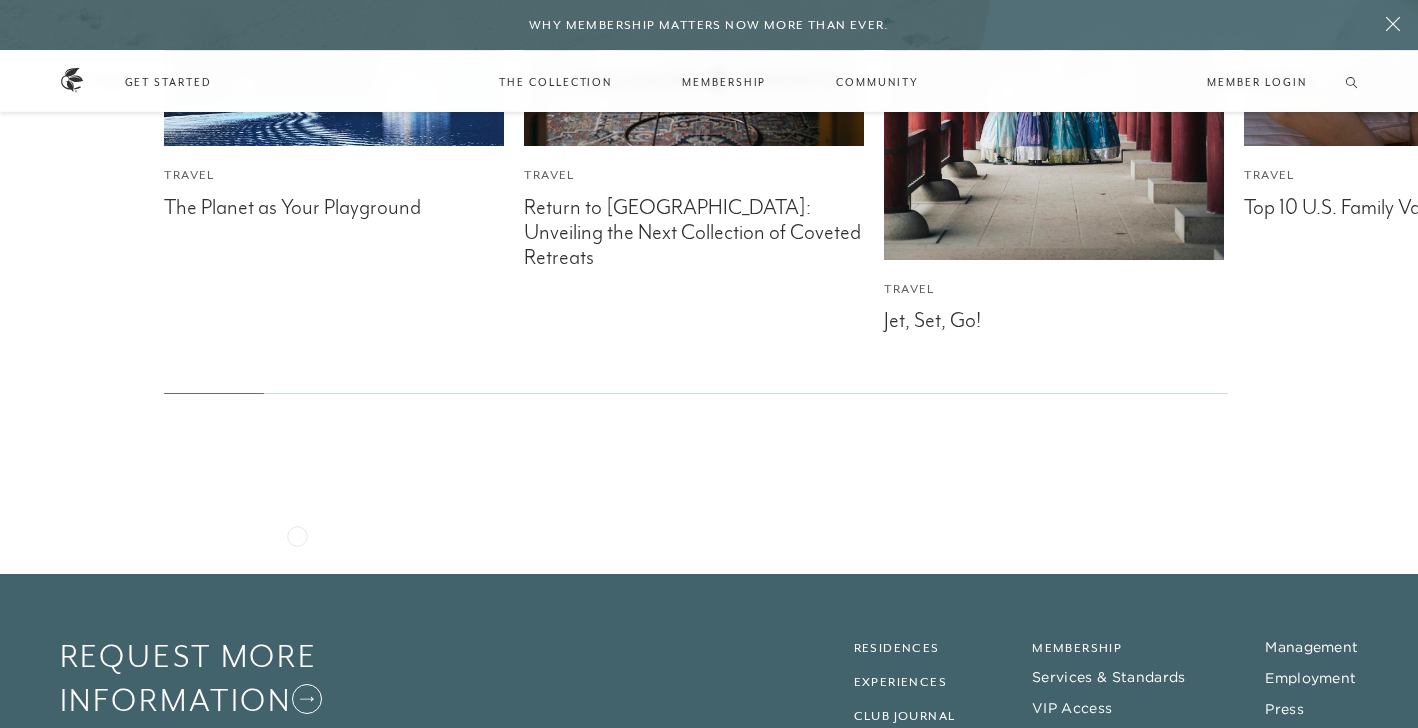 click on "For the Well-Traveled Future-Proof. Passport-Ready. You can’t control the economy. But you can control how — and where — you spend your most valuable currency: time. As costs climb and markets fluctuate, The Club’s set-pricing model — backed by a $1B portfolio of owned and operated real estate — offers something increasingly rare: value you can plan around. READ MORE" at bounding box center (709, -364) 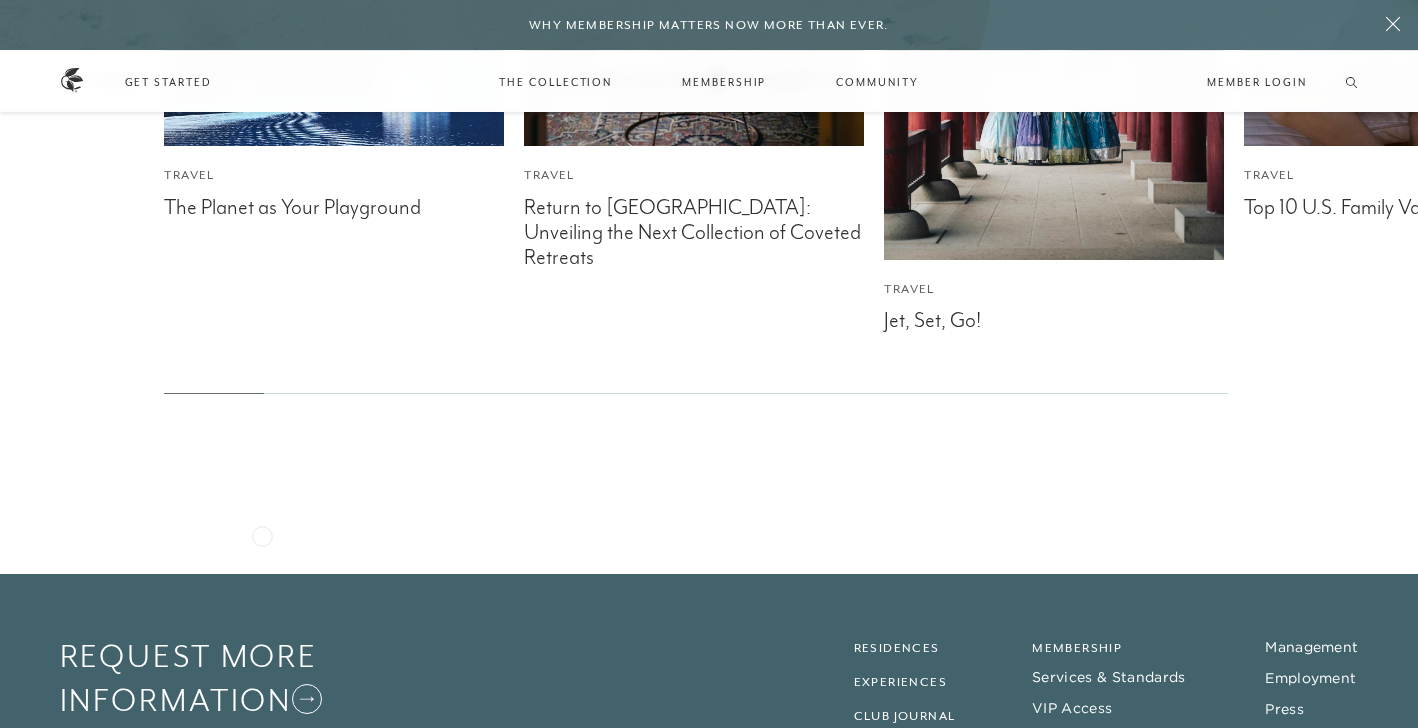 click on "For the Well-Traveled Future-Proof. Passport-Ready. You can’t control the economy. But you can control how — and where — you spend your most valuable currency: time. As costs climb and markets fluctuate, The Club’s set-pricing model — backed by a $1B portfolio of owned and operated real estate — offers something increasingly rare: value you can plan around. READ MORE" at bounding box center (709, -364) 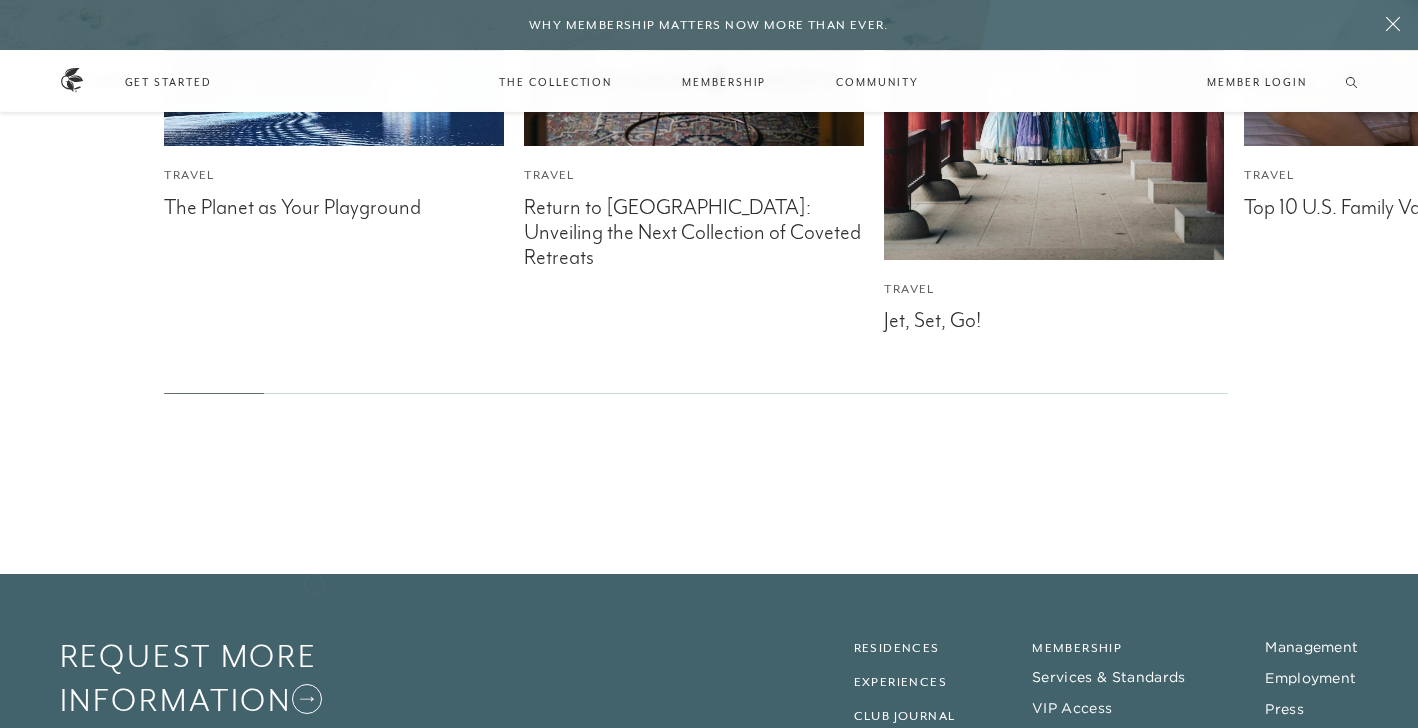click on "For the Well-Traveled Future-Proof. Passport-Ready. You can’t control the economy. But you can control how — and where — you spend your most valuable currency: time. As costs climb and markets fluctuate, The Club’s set-pricing model — backed by a $1B portfolio of owned and operated real estate — offers something increasingly rare: value you can plan around. READ MORE" at bounding box center [709, -364] 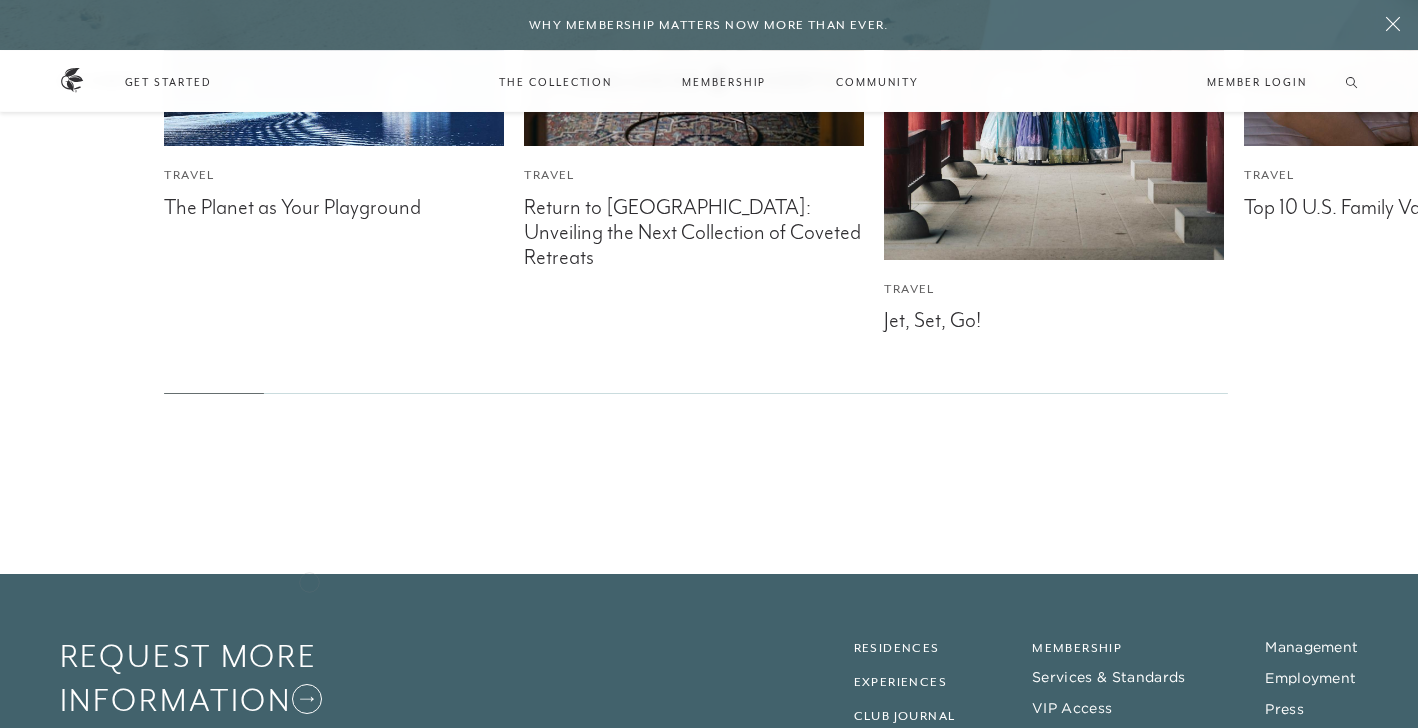click on "For the Well-Traveled Future-Proof. Passport-Ready. You can’t control the economy. But you can control how — and where — you spend your most valuable currency: time. As costs climb and markets fluctuate, The Club’s set-pricing model — backed by a $1B portfolio of owned and operated real estate — offers something increasingly rare: value you can plan around. READ MORE" at bounding box center [709, -364] 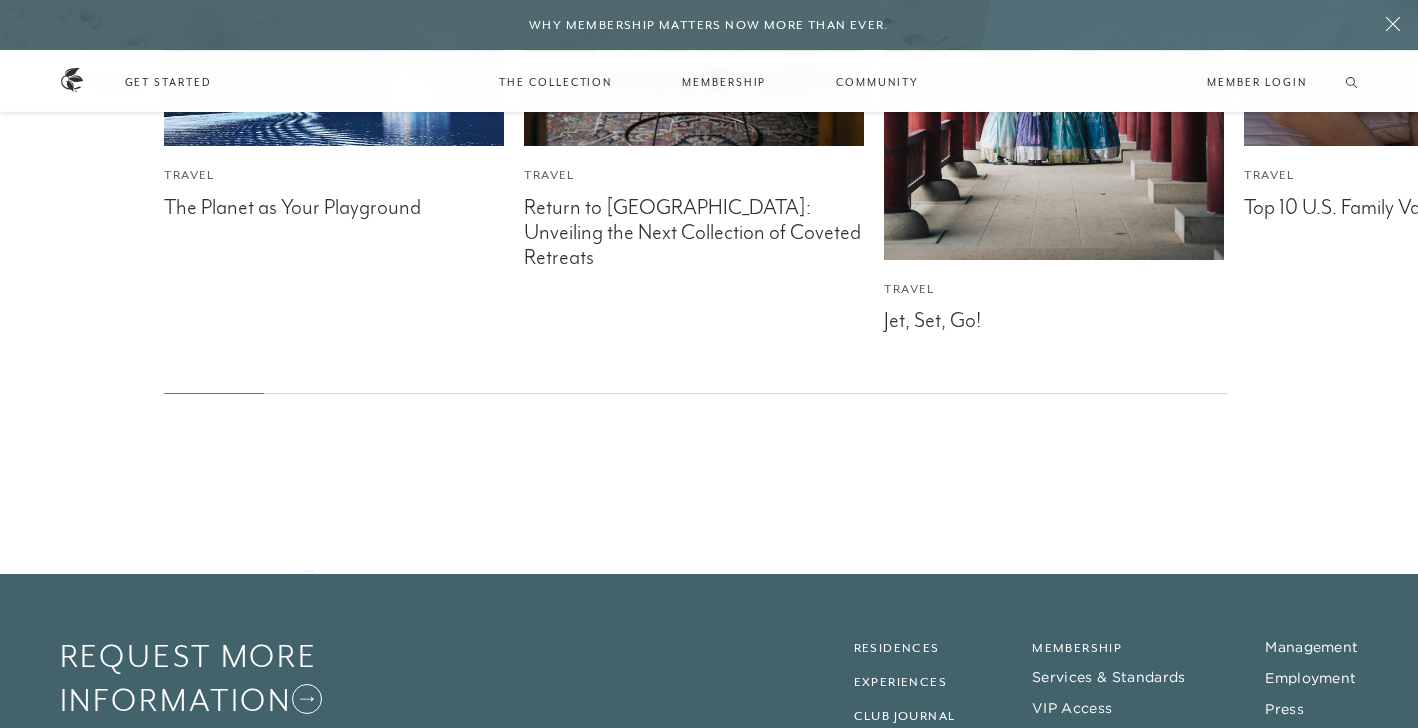 click on "For the Well-Traveled Future-Proof. Passport-Ready. You can’t control the economy. But you can control how — and where — you spend your most valuable currency: time. As costs climb and markets fluctuate, The Club’s set-pricing model — backed by a $1B portfolio of owned and operated real estate — offers something increasingly rare: value you can plan around. READ MORE" at bounding box center [709, -364] 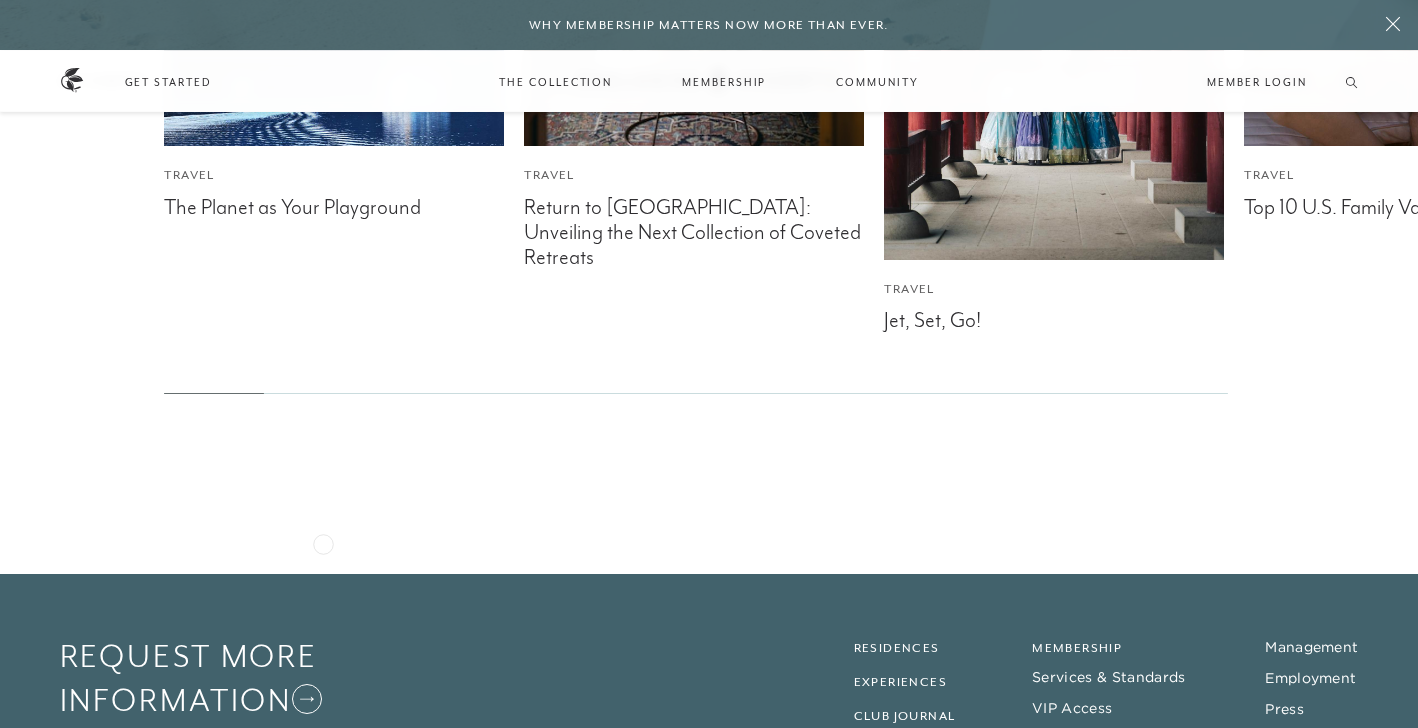 click on "For the Well-Traveled Future-Proof. Passport-Ready. You can’t control the economy. But you can control how — and where — you spend your most valuable currency: time. As costs climb and markets fluctuate, The Club’s set-pricing model — backed by a $1B portfolio of owned and operated real estate — offers something increasingly rare: value you can plan around. READ MORE" at bounding box center (709, -364) 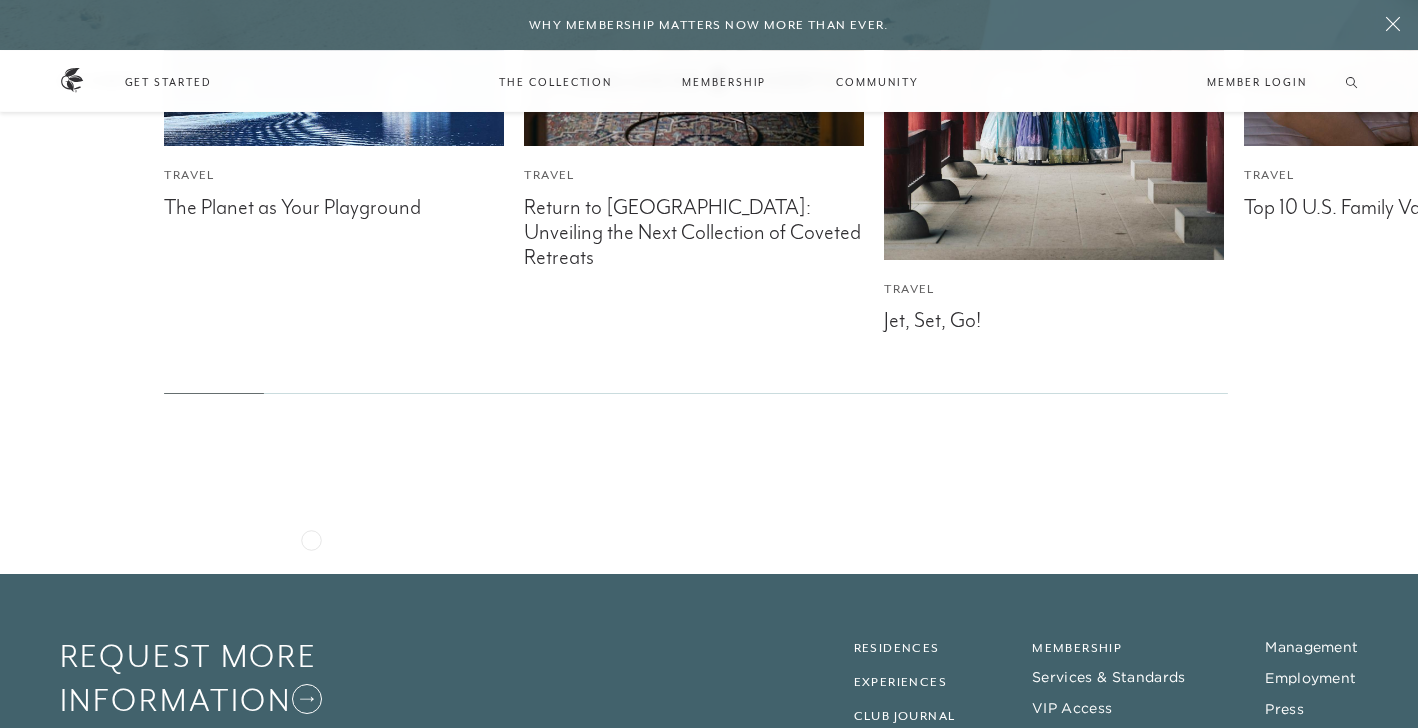 click on "For the Well-Traveled Future-Proof. Passport-Ready. You can’t control the economy. But you can control how — and where — you spend your most valuable currency: time. As costs climb and markets fluctuate, The Club’s set-pricing model — backed by a $1B portfolio of owned and operated real estate — offers something increasingly rare: value you can plan around. READ MORE" at bounding box center [709, -364] 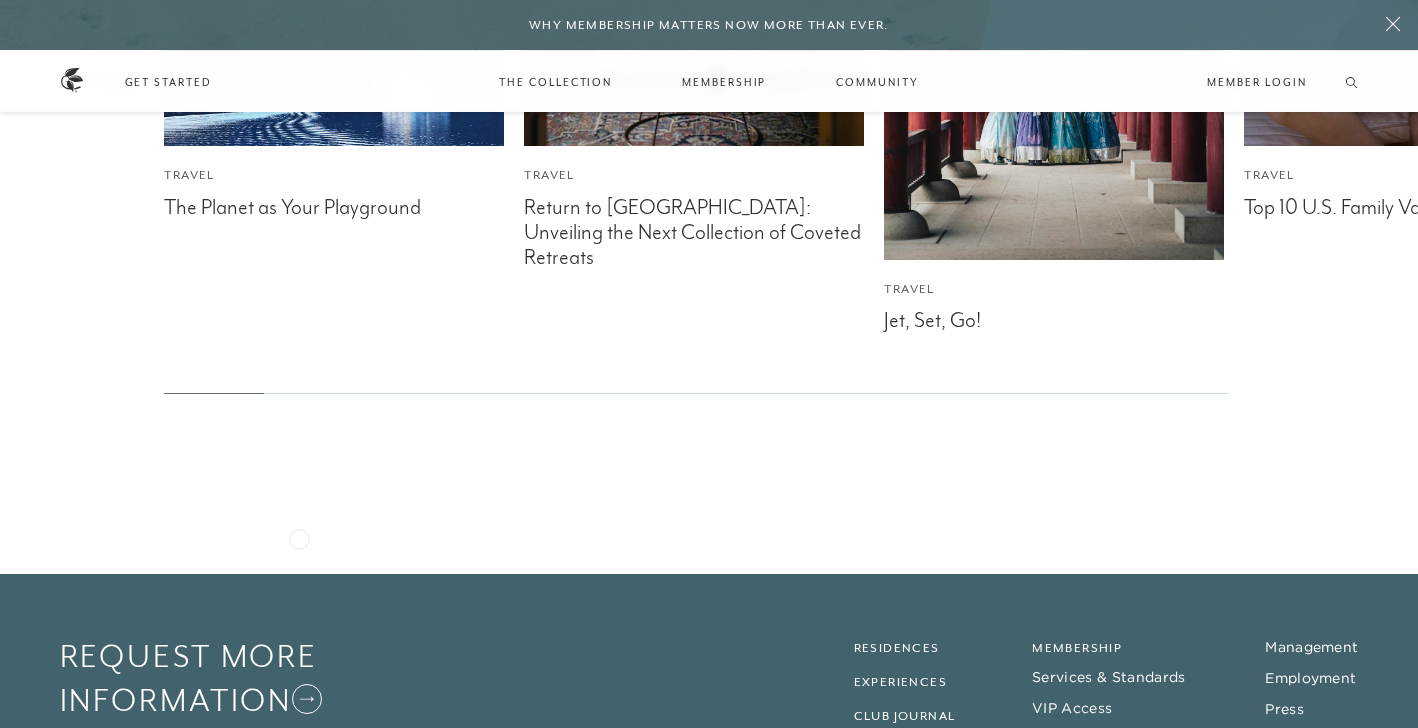click on "For the Well-Traveled Future-Proof. Passport-Ready. You can’t control the economy. But you can control how — and where — you spend your most valuable currency: time. As costs climb and markets fluctuate, The Club’s set-pricing model — backed by a $1B portfolio of owned and operated real estate — offers something increasingly rare: value you can plan around. READ MORE" at bounding box center [709, -364] 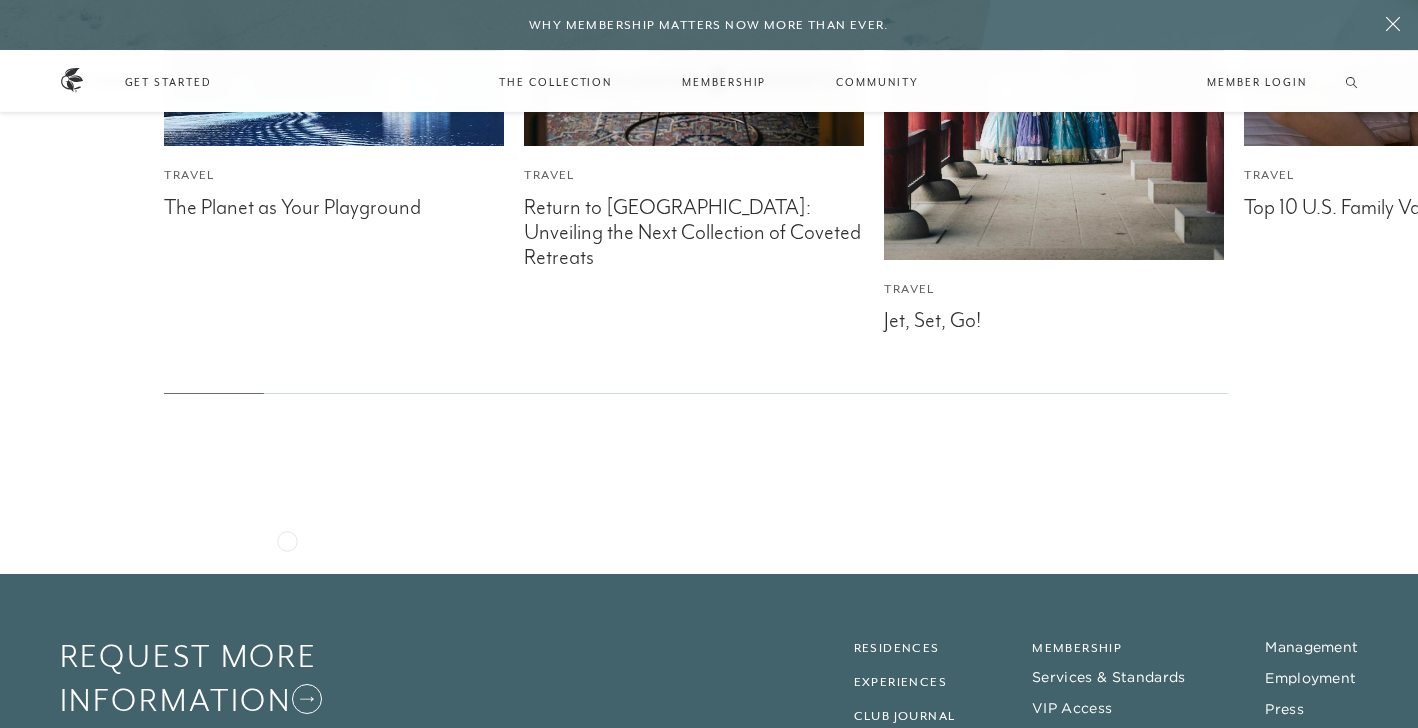 click on "For the Well-Traveled Future-Proof. Passport-Ready. You can’t control the economy. But you can control how — and where — you spend your most valuable currency: time. As costs climb and markets fluctuate, The Club’s set-pricing model — backed by a $1B portfolio of owned and operated real estate — offers something increasingly rare: value you can plan around. READ MORE" at bounding box center [709, -364] 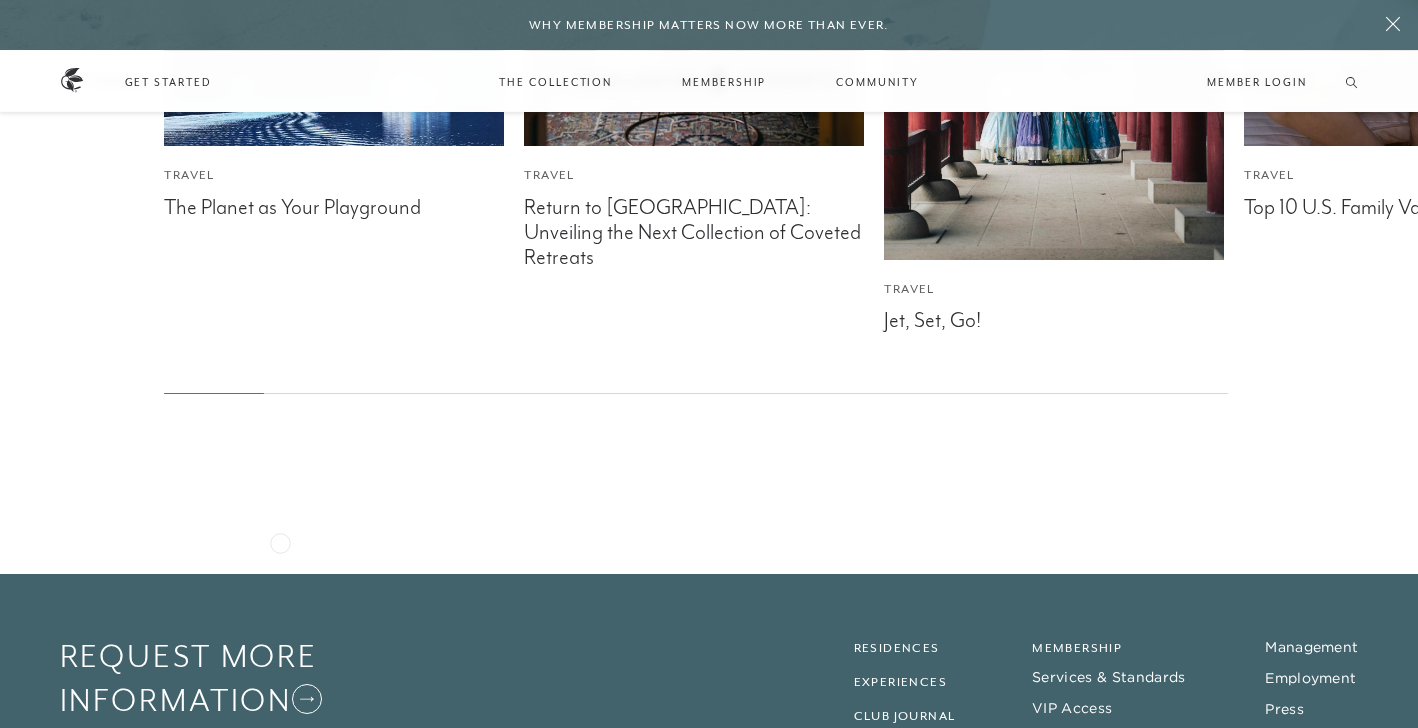 click on "For the Well-Traveled Future-Proof. Passport-Ready. You can’t control the economy. But you can control how — and where — you spend your most valuable currency: time. As costs climb and markets fluctuate, The Club’s set-pricing model — backed by a $1B portfolio of owned and operated real estate — offers something increasingly rare: value you can plan around. READ MORE" at bounding box center [709, -364] 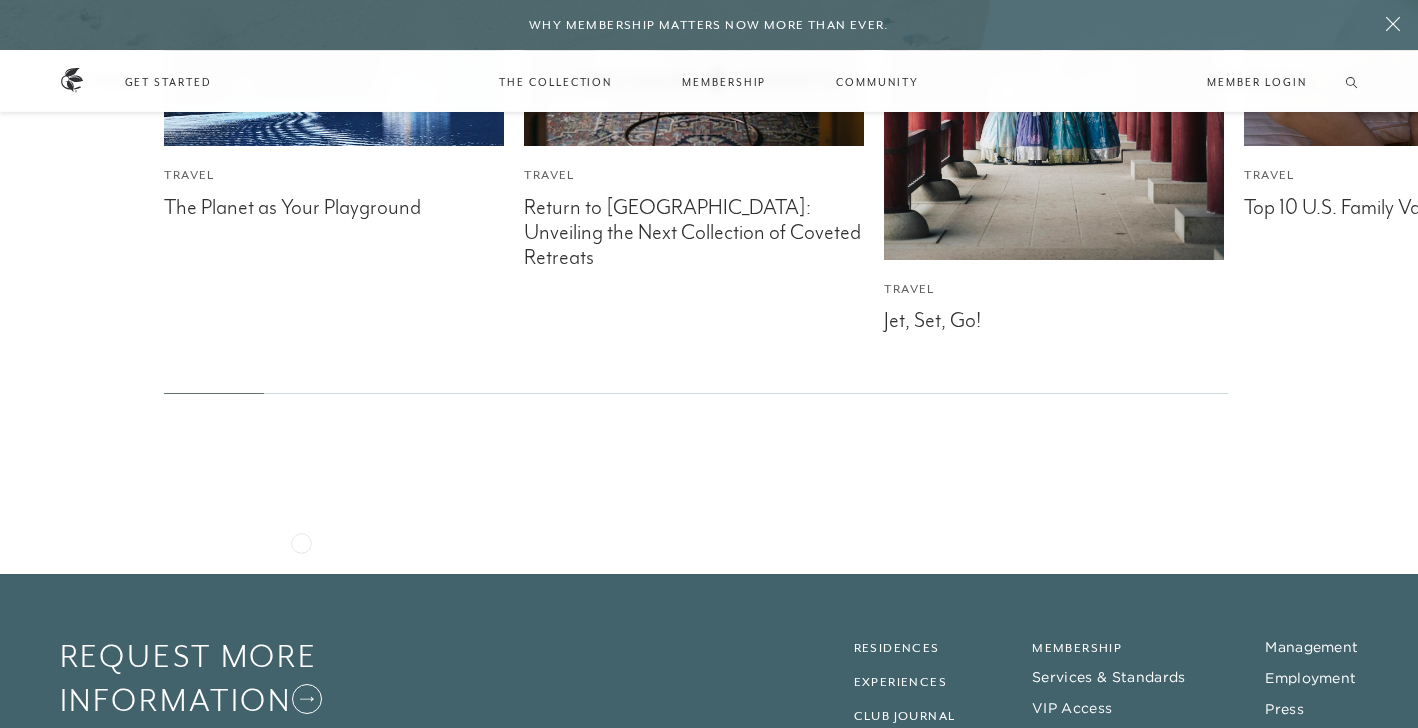 click on "For the Well-Traveled Future-Proof. Passport-Ready. You can’t control the economy. But you can control how — and where — you spend your most valuable currency: time. As costs climb and markets fluctuate, The Club’s set-pricing model — backed by a $1B portfolio of owned and operated real estate — offers something increasingly rare: value you can plan around. READ MORE" at bounding box center (709, -364) 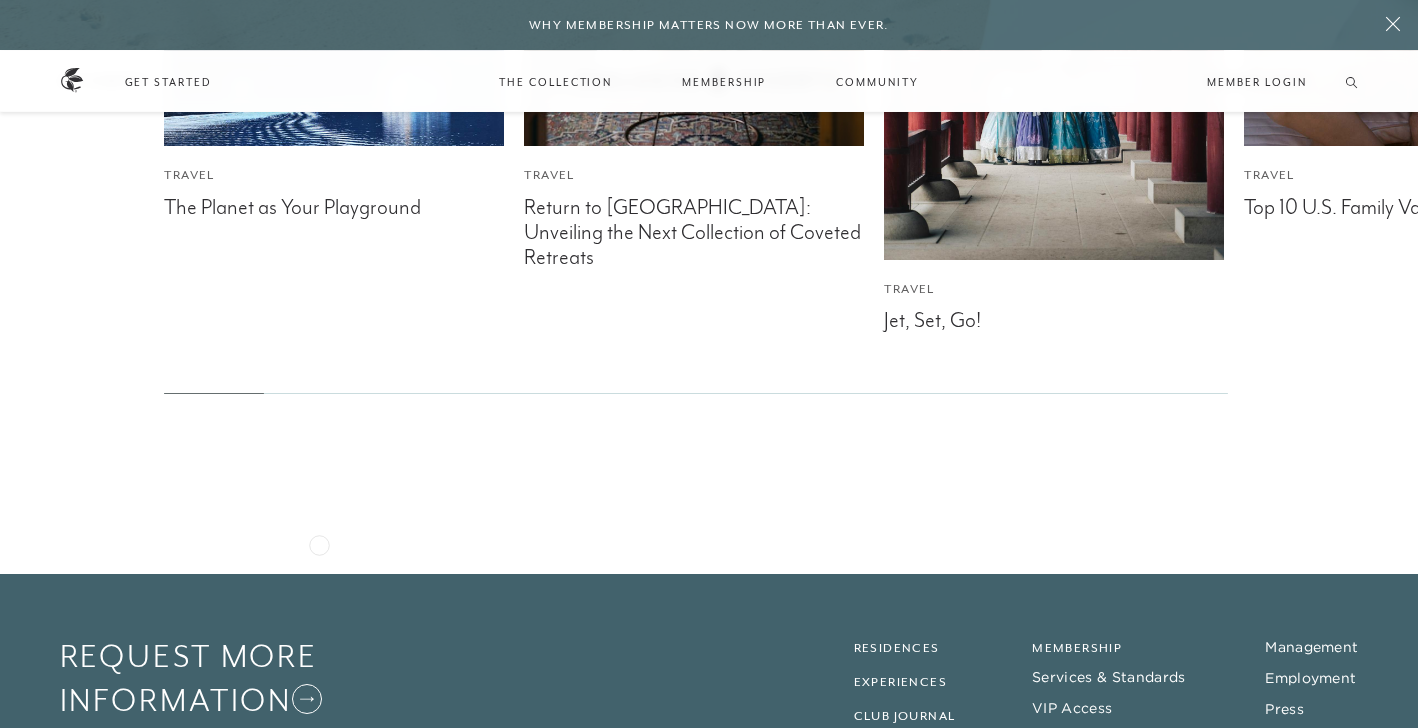 click on "For the Well-Traveled Future-Proof. Passport-Ready. You can’t control the economy. But you can control how — and where — you spend your most valuable currency: time. As costs climb and markets fluctuate, The Club’s set-pricing model — backed by a $1B portfolio of owned and operated real estate — offers something increasingly rare: value you can plan around. READ MORE" at bounding box center [709, -364] 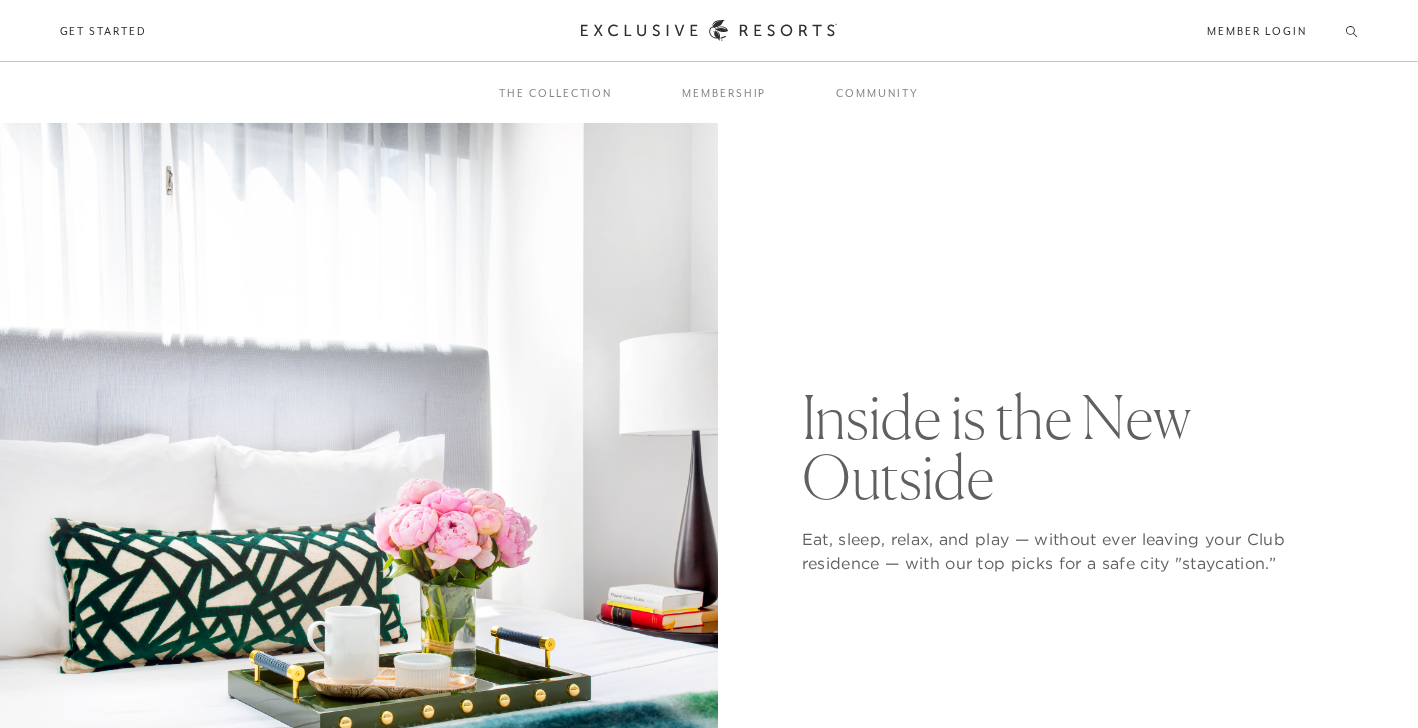 scroll, scrollTop: 0, scrollLeft: 0, axis: both 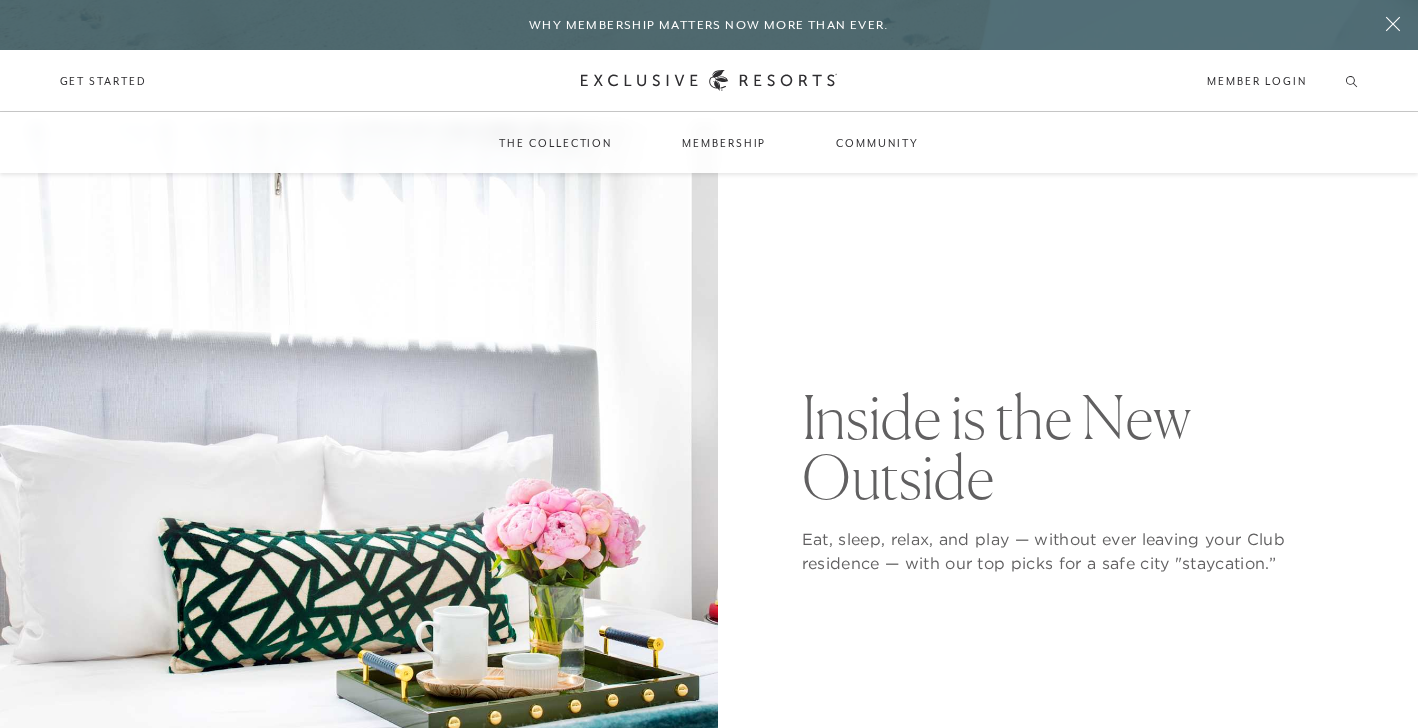 click on "For the Well-Traveled Future-Proof. Passport-Ready. You can’t control the economy. But you can control how — and where — you spend your most valuable currency: time. As costs climb and markets fluctuate, The Club’s set-pricing model — backed by a $1B portfolio of owned and operated real estate — offers something increasingly rare: value you can plan around. READ MORE" at bounding box center [709, -364] 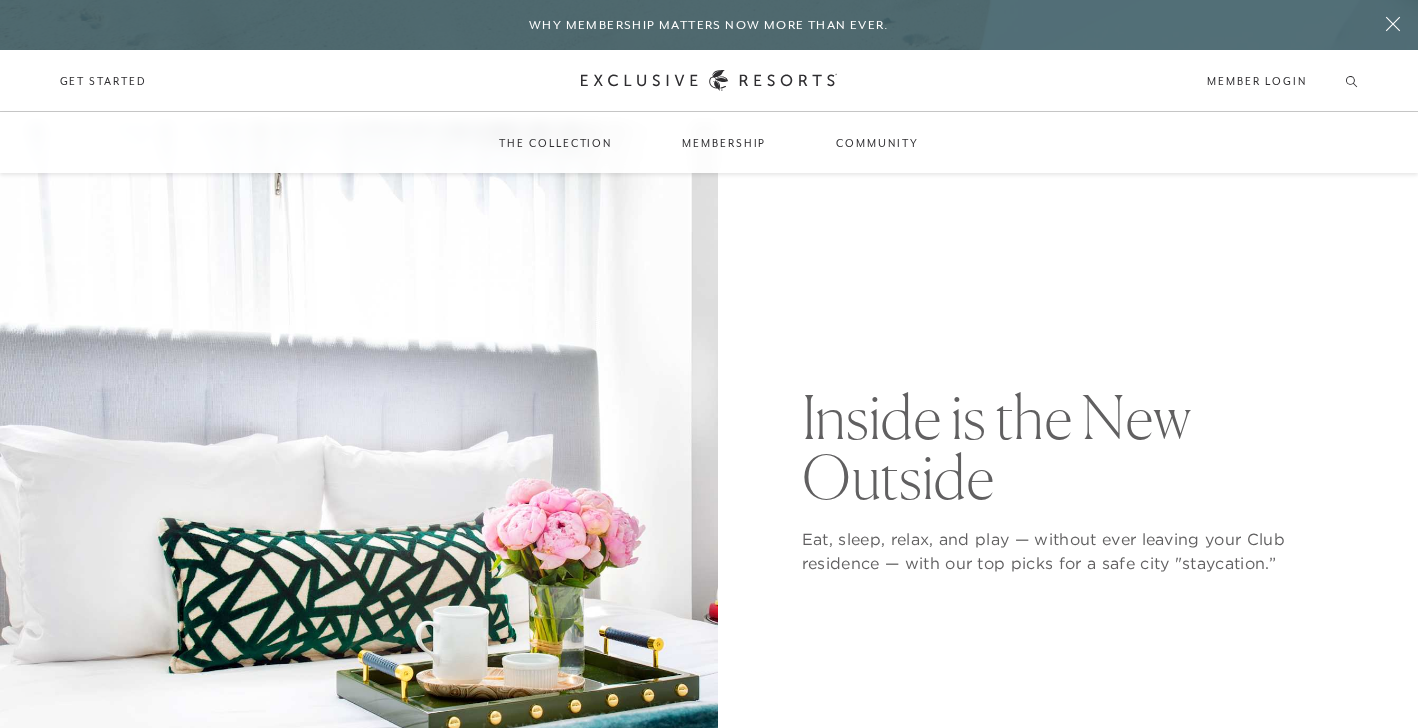 click on "For the Well-Traveled Future-Proof. Passport-Ready. You can’t control the economy. But you can control how — and where — you spend your most valuable currency: time. As costs climb and markets fluctuate, The Club’s set-pricing model — backed by a $1B portfolio of owned and operated real estate — offers something increasingly rare: value you can plan around. READ MORE" at bounding box center (709, -364) 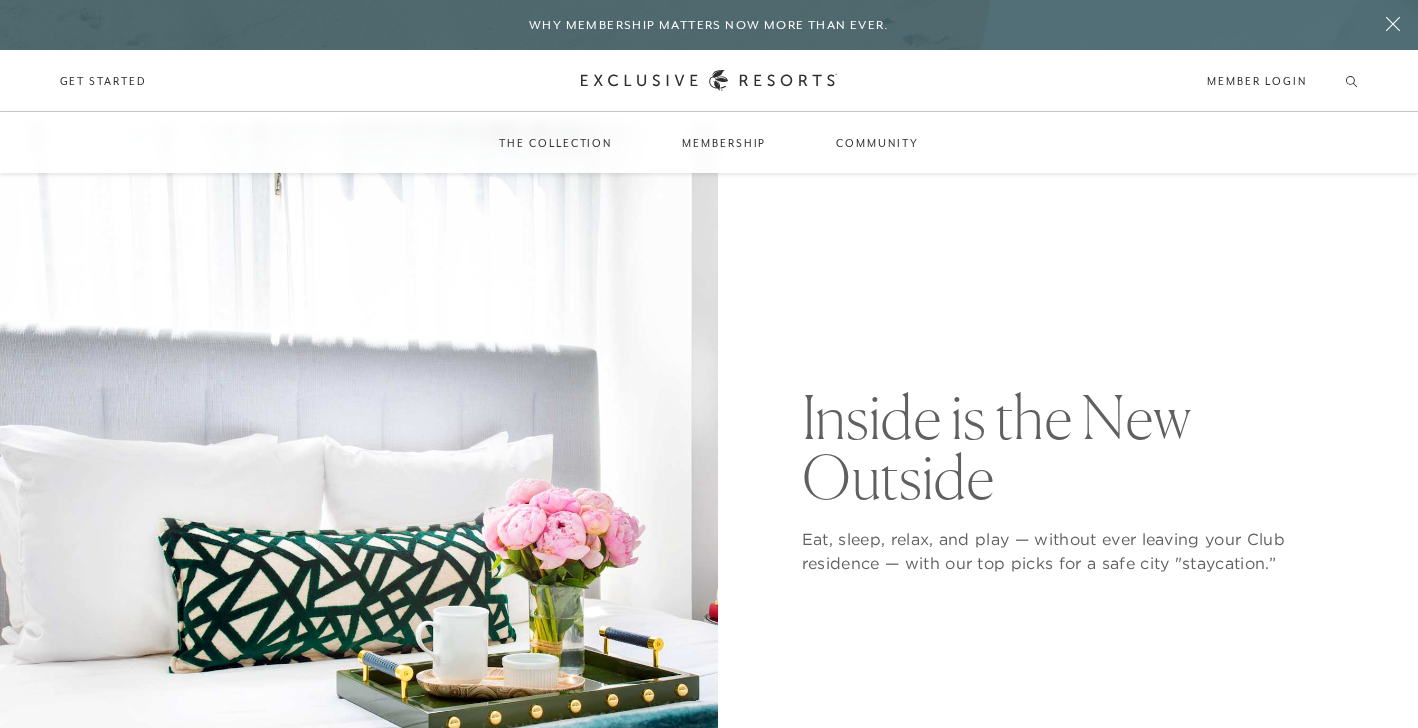 click on "For the Well-Traveled Future-Proof. Passport-Ready. You can’t control the economy. But you can control how — and where — you spend your most valuable currency: time. As costs climb and markets fluctuate, The Club’s set-pricing model — backed by a $1B portfolio of owned and operated real estate — offers something increasingly rare: value you can plan around. READ MORE" at bounding box center [709, -364] 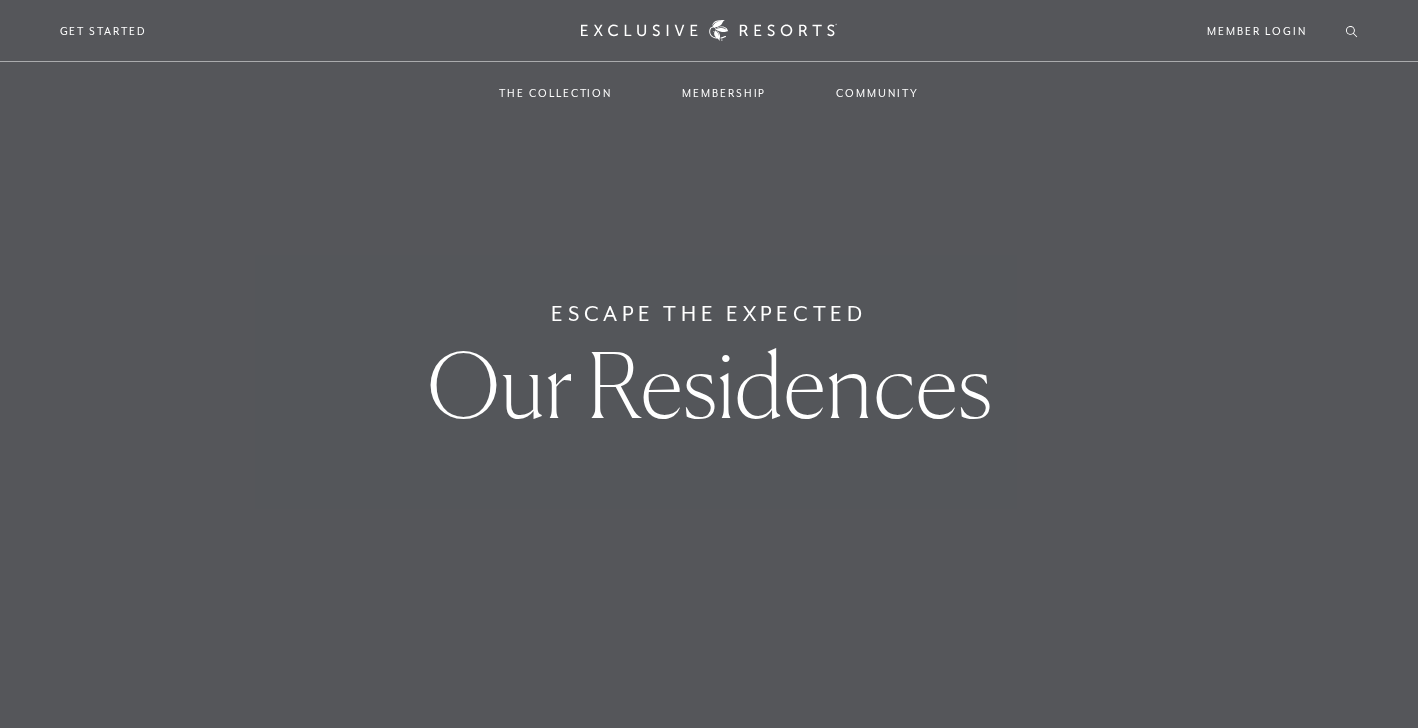 click on "For the Well-Traveled Future-Proof. Passport-Ready. You can’t control the economy. But you can control how — and where — you spend your most valuable currency: time. As costs climb and markets fluctuate, The Club’s set-pricing model — backed by a $1B portfolio of owned and operated real estate — offers something increasingly rare: value you can plan around. READ MORE" at bounding box center (709, -364) 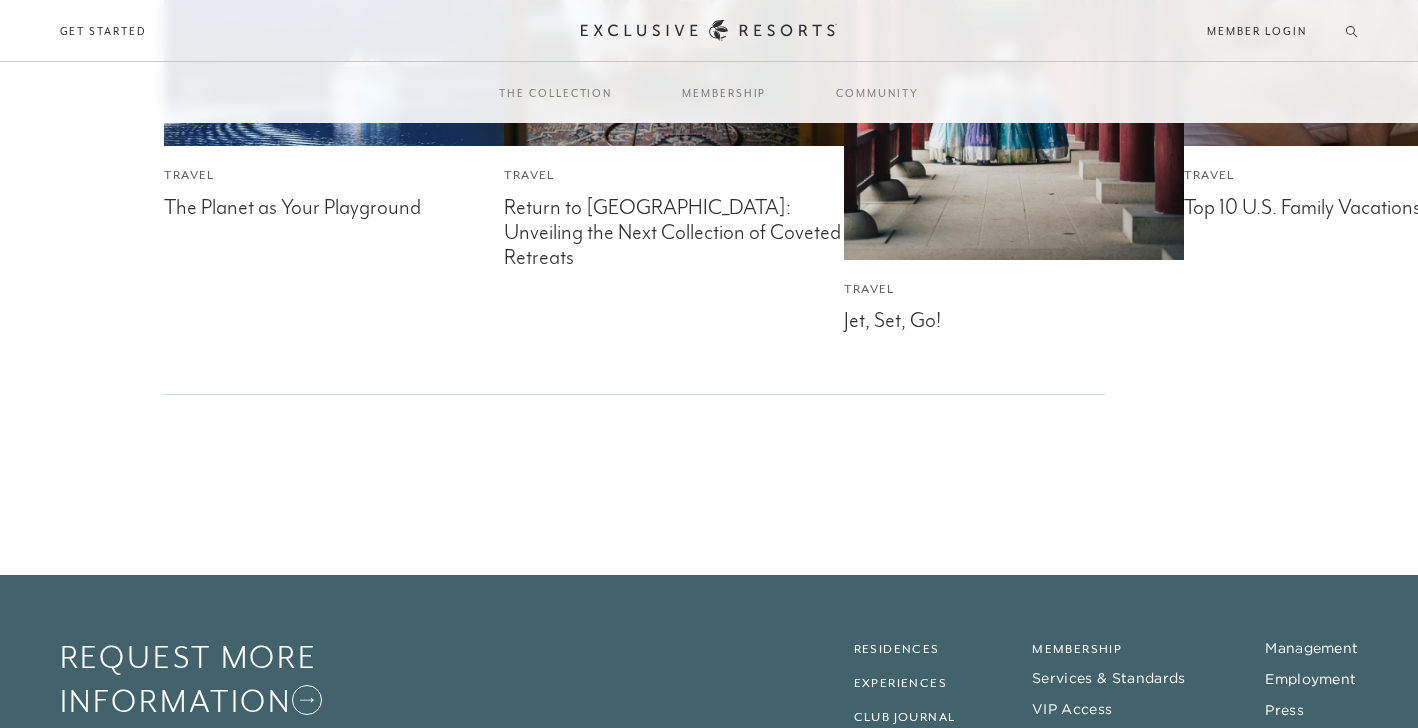 click on "For the Well-Traveled Future-Proof. Passport-Ready. You can’t control the economy. But you can control how — and where — you spend your most valuable currency: time. As costs climb and markets fluctuate, The Club’s set-pricing model — backed by a $1B portfolio of owned and operated real estate — offers something increasingly rare: value you can plan around. READ MORE" at bounding box center (709, -364) 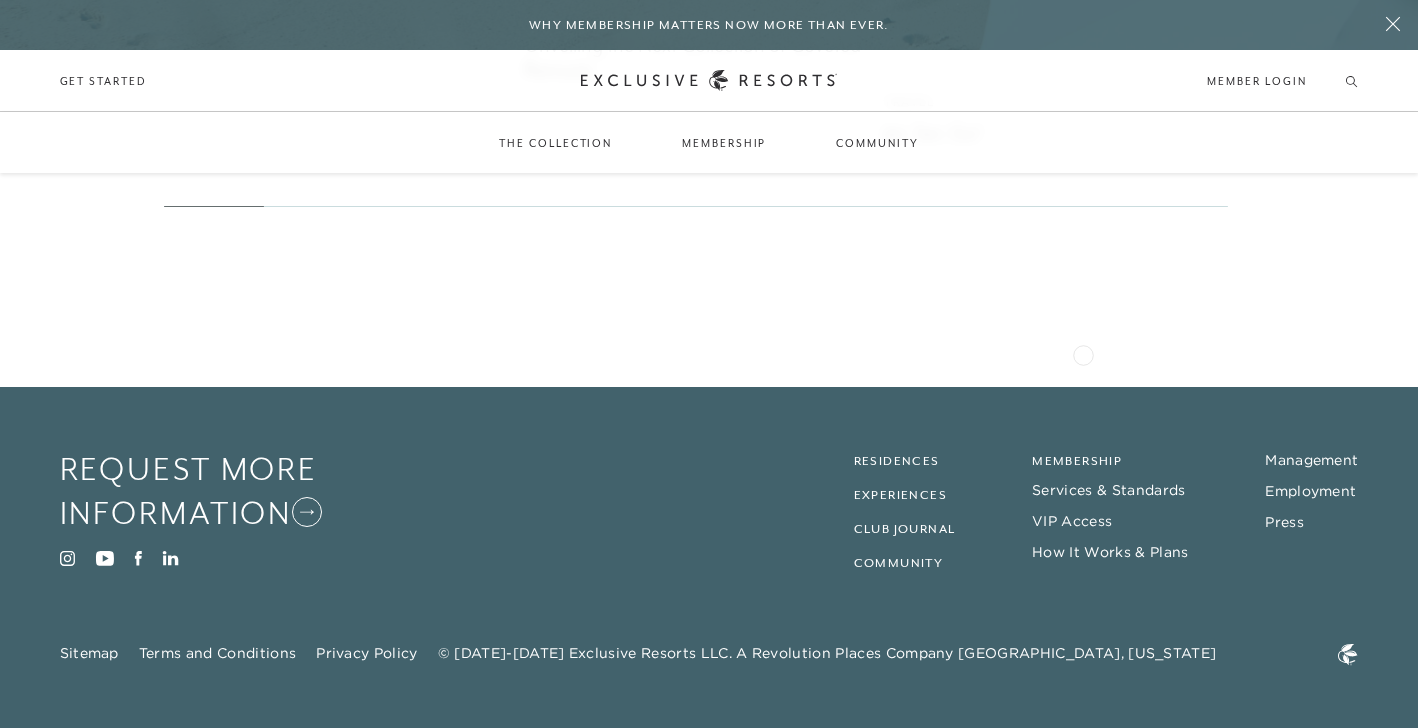scroll, scrollTop: 11078, scrollLeft: 0, axis: vertical 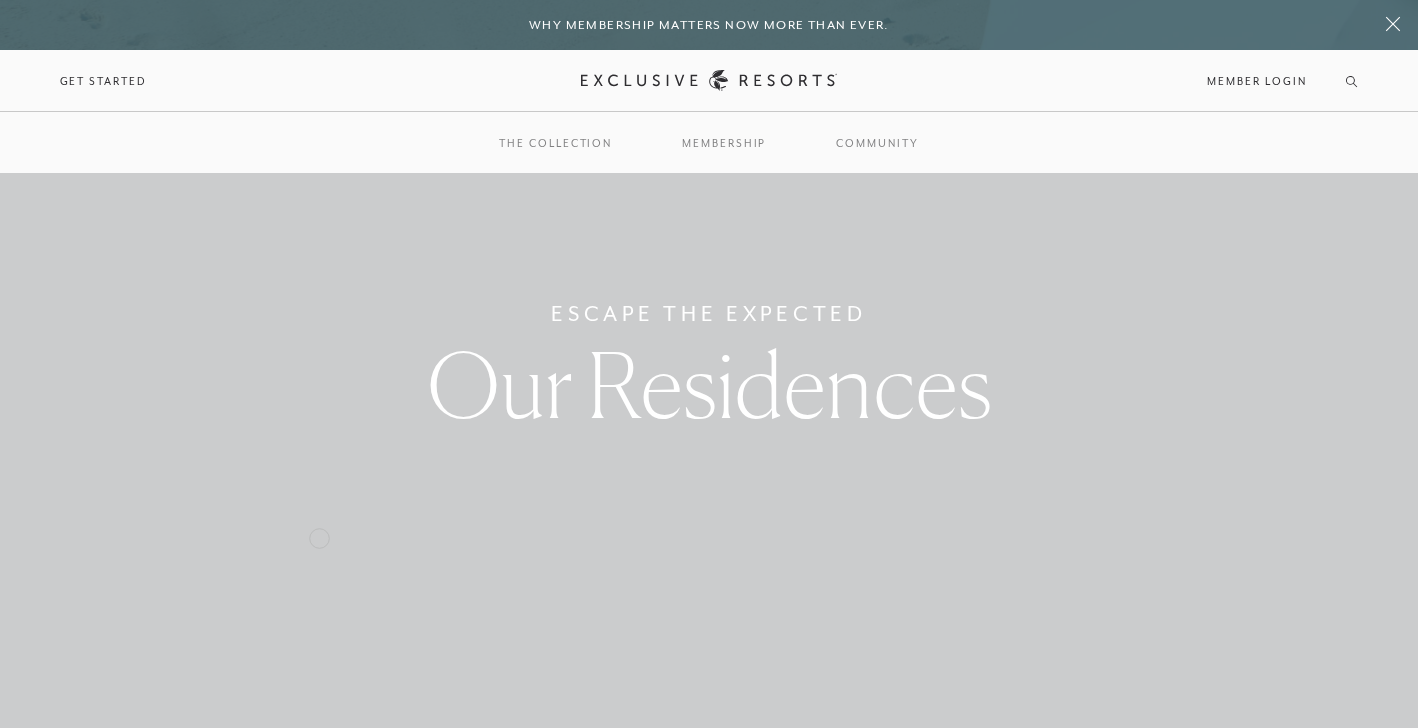 click on "For the Well-Traveled Future-Proof. Passport-Ready. You can’t control the economy. But you can control how — and where — you spend your most valuable currency: time. As costs climb and markets fluctuate, The Club’s set-pricing model — backed by a $1B portfolio of owned and operated real estate — offers something increasingly rare: value you can plan around. READ MORE" at bounding box center (709, -364) 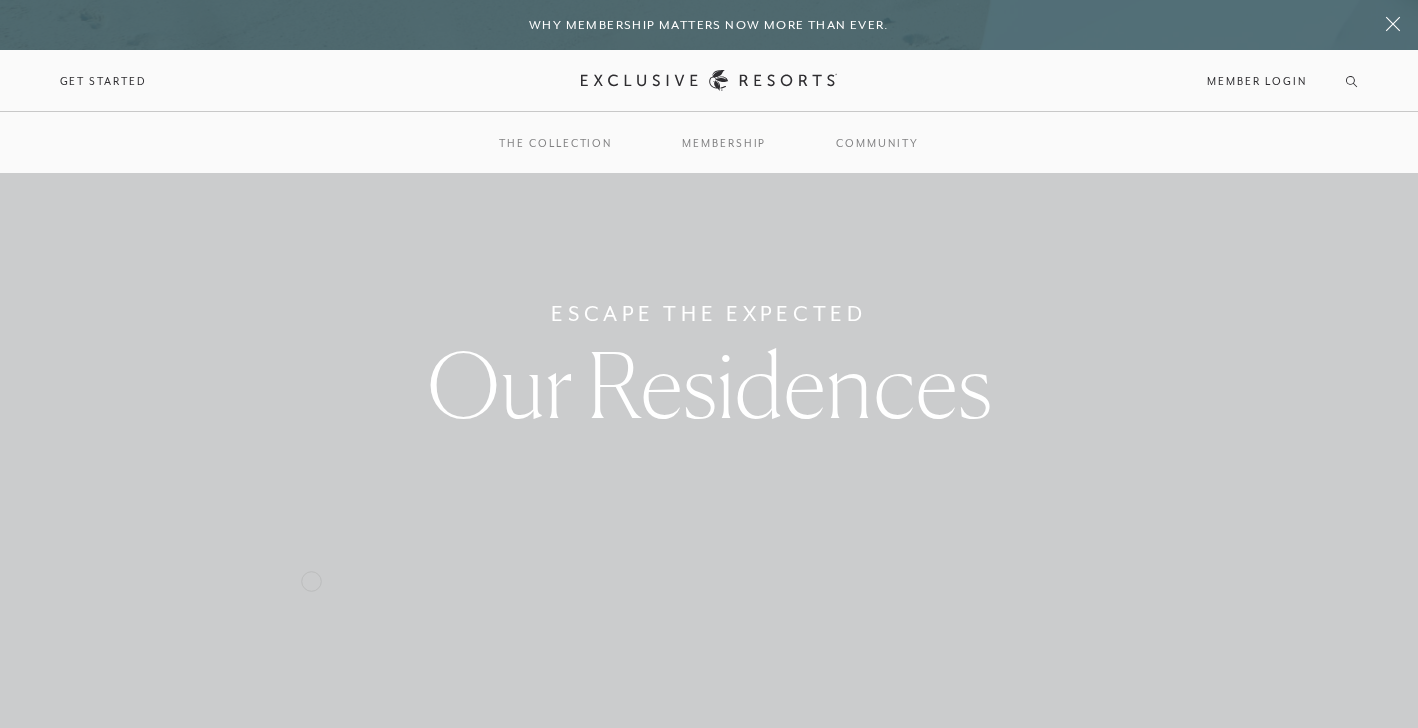 click on "For the Well-Traveled Future-Proof. Passport-Ready. You can’t control the economy. But you can control how — and where — you spend your most valuable currency: time. As costs climb and markets fluctuate, The Club’s set-pricing model — backed by a $1B portfolio of owned and operated real estate — offers something increasingly rare: value you can plan around. READ MORE" at bounding box center [709, -364] 